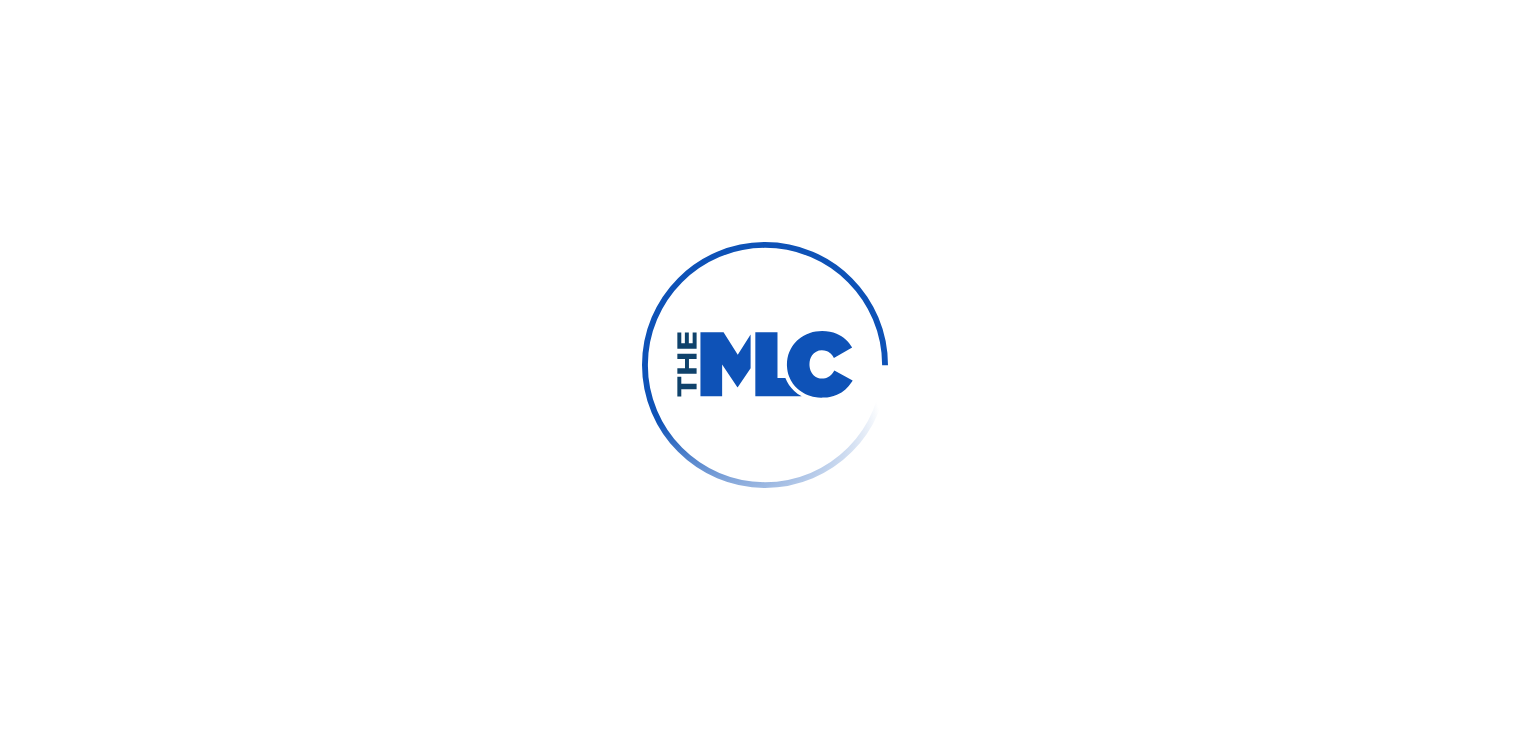 scroll, scrollTop: 0, scrollLeft: 0, axis: both 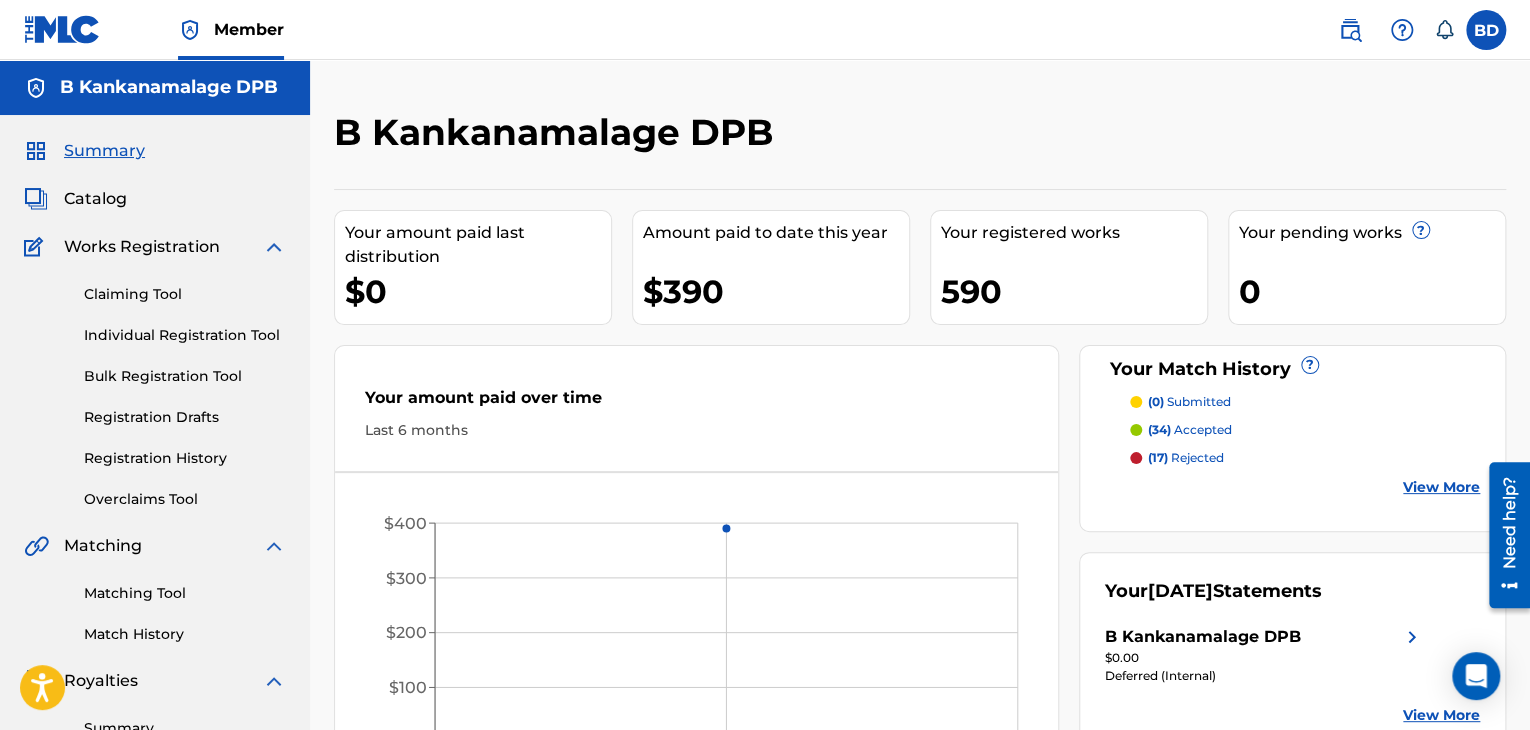 click on "Catalog" at bounding box center [95, 199] 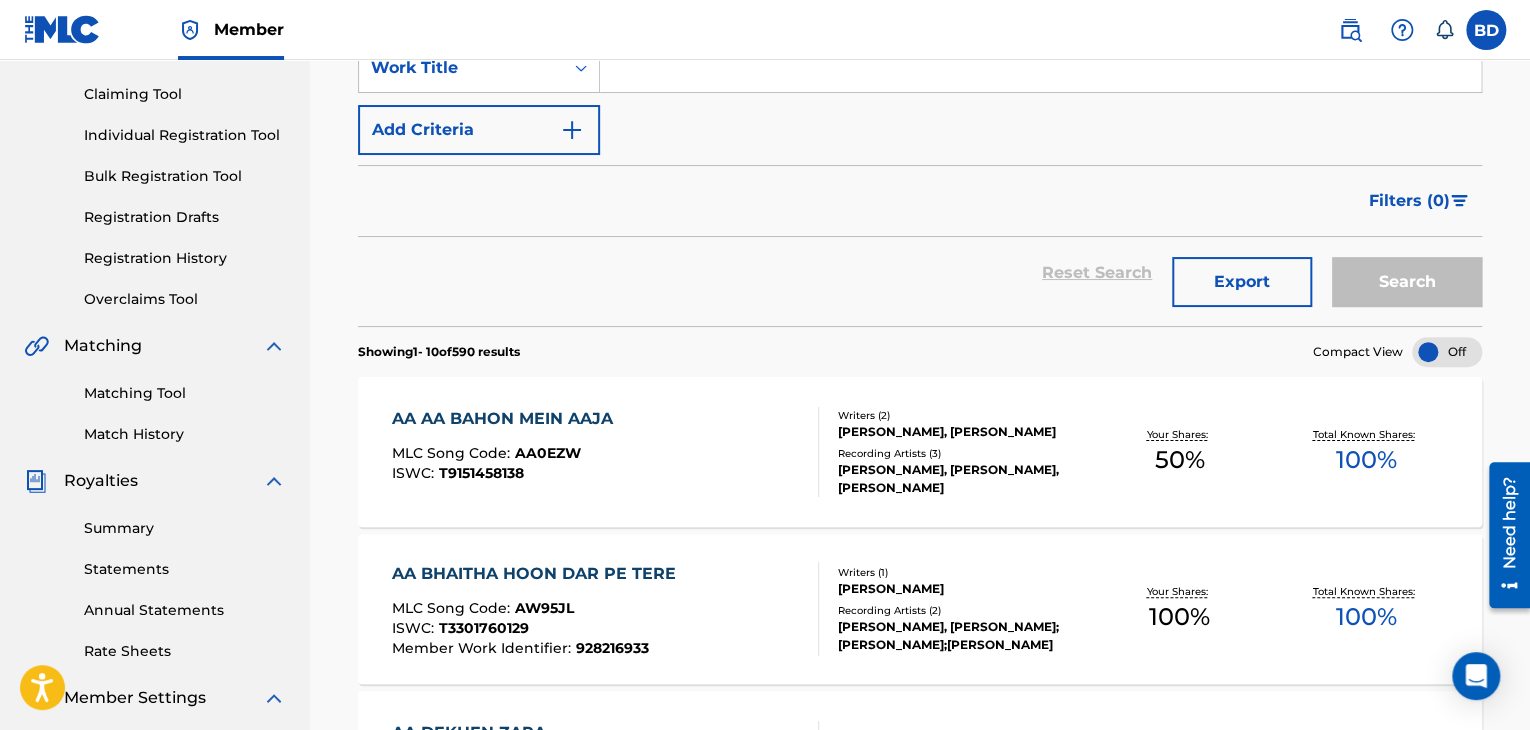 scroll, scrollTop: 100, scrollLeft: 0, axis: vertical 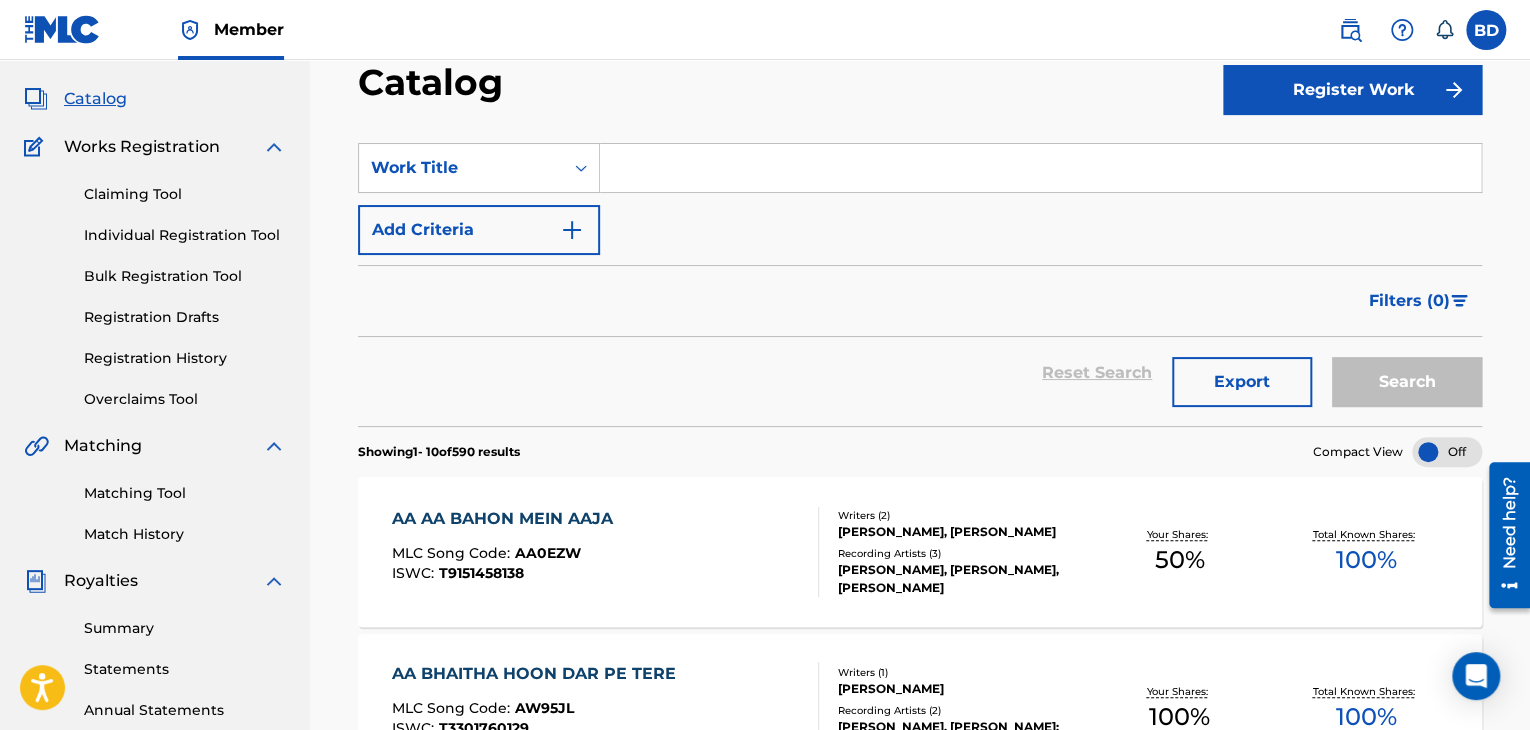 click on "Filters ( 0 )" at bounding box center (1409, 301) 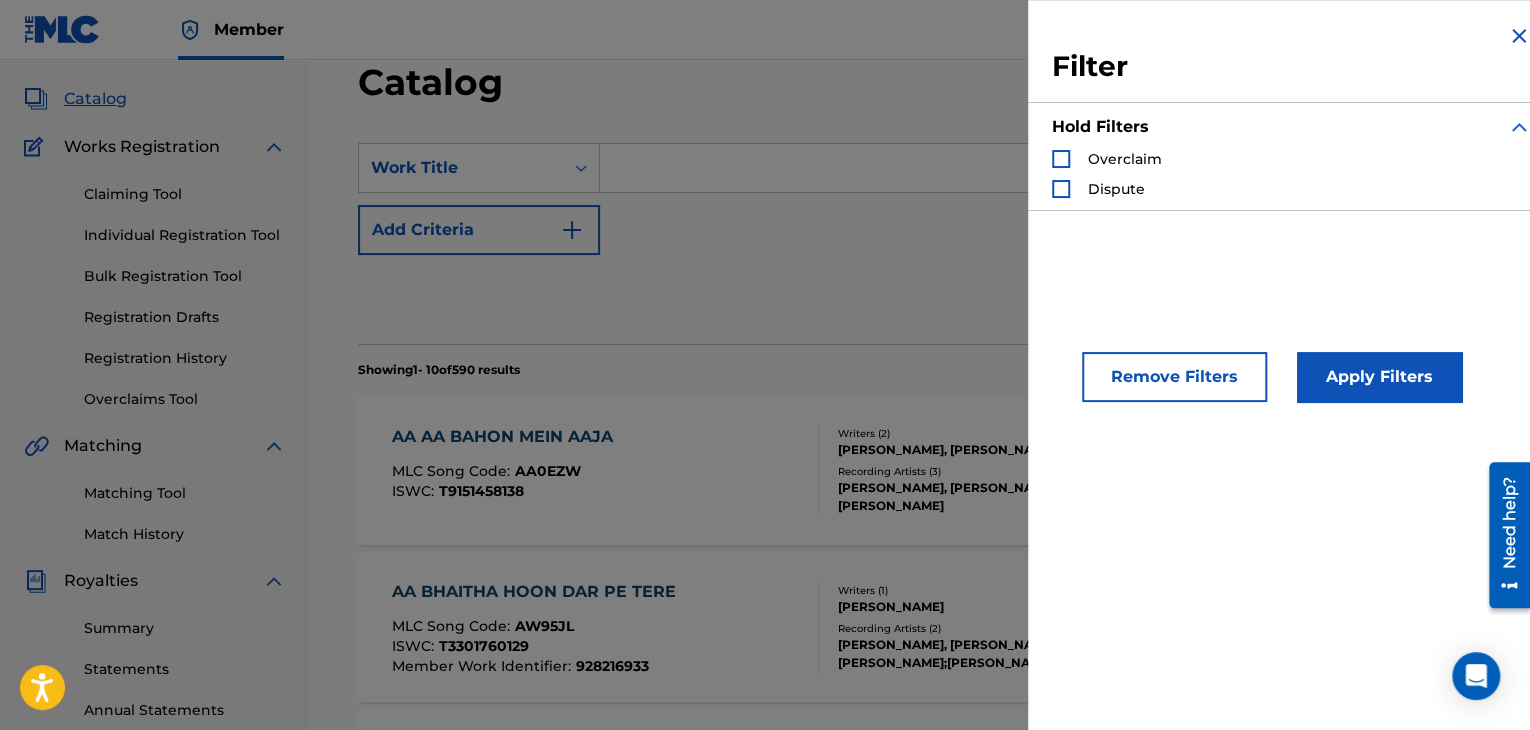 click at bounding box center (1061, 189) 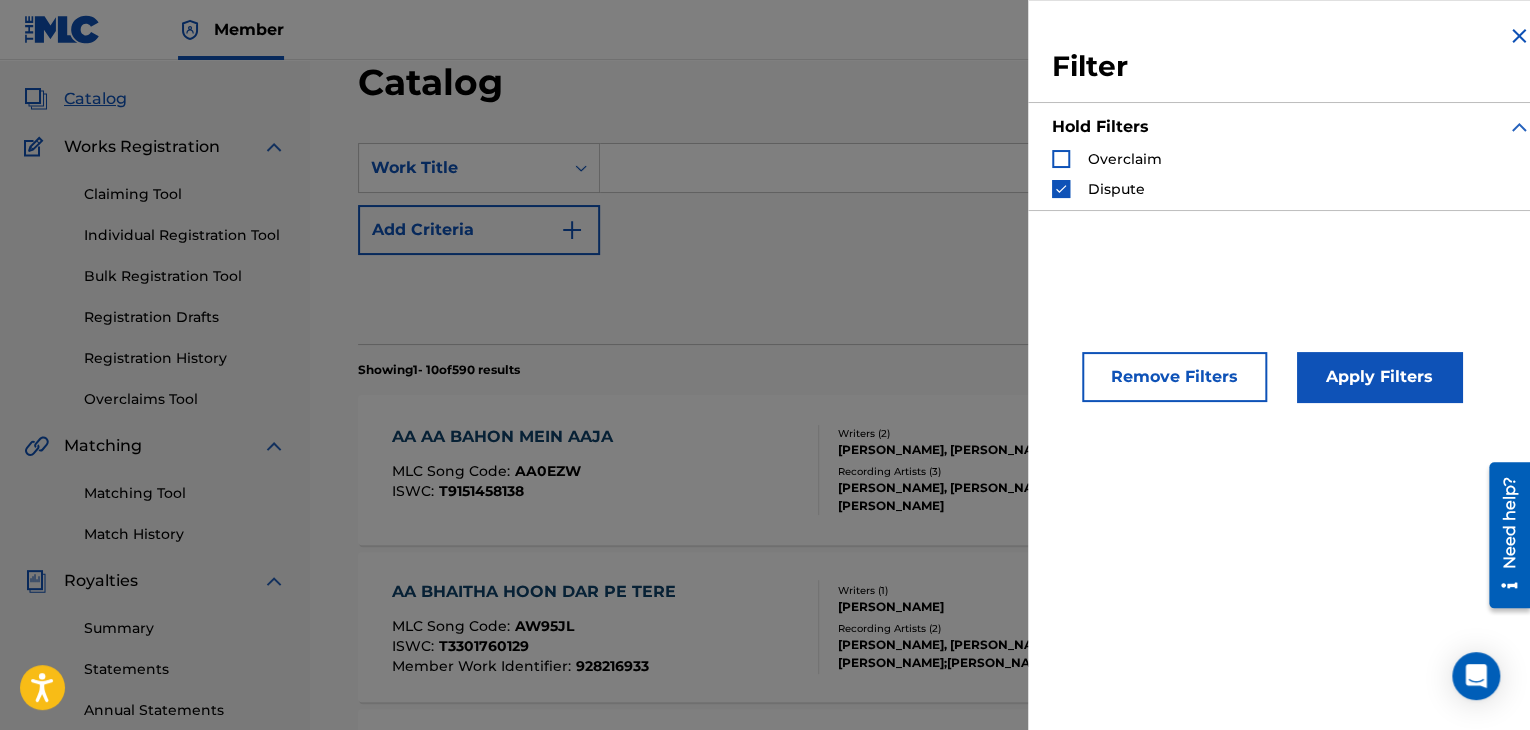 click on "Apply Filters" at bounding box center (1379, 377) 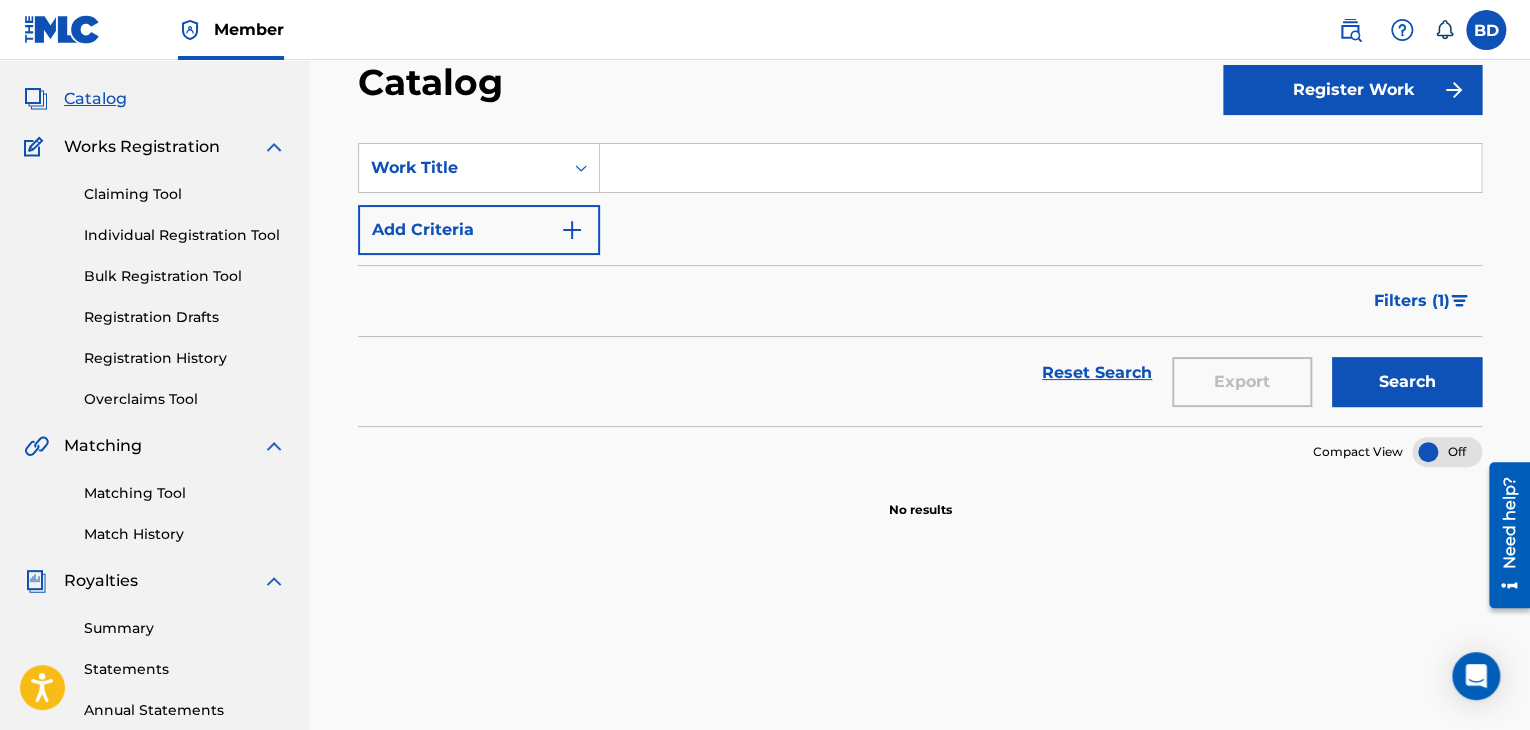 click on "Filters ( 1 )" at bounding box center [1412, 301] 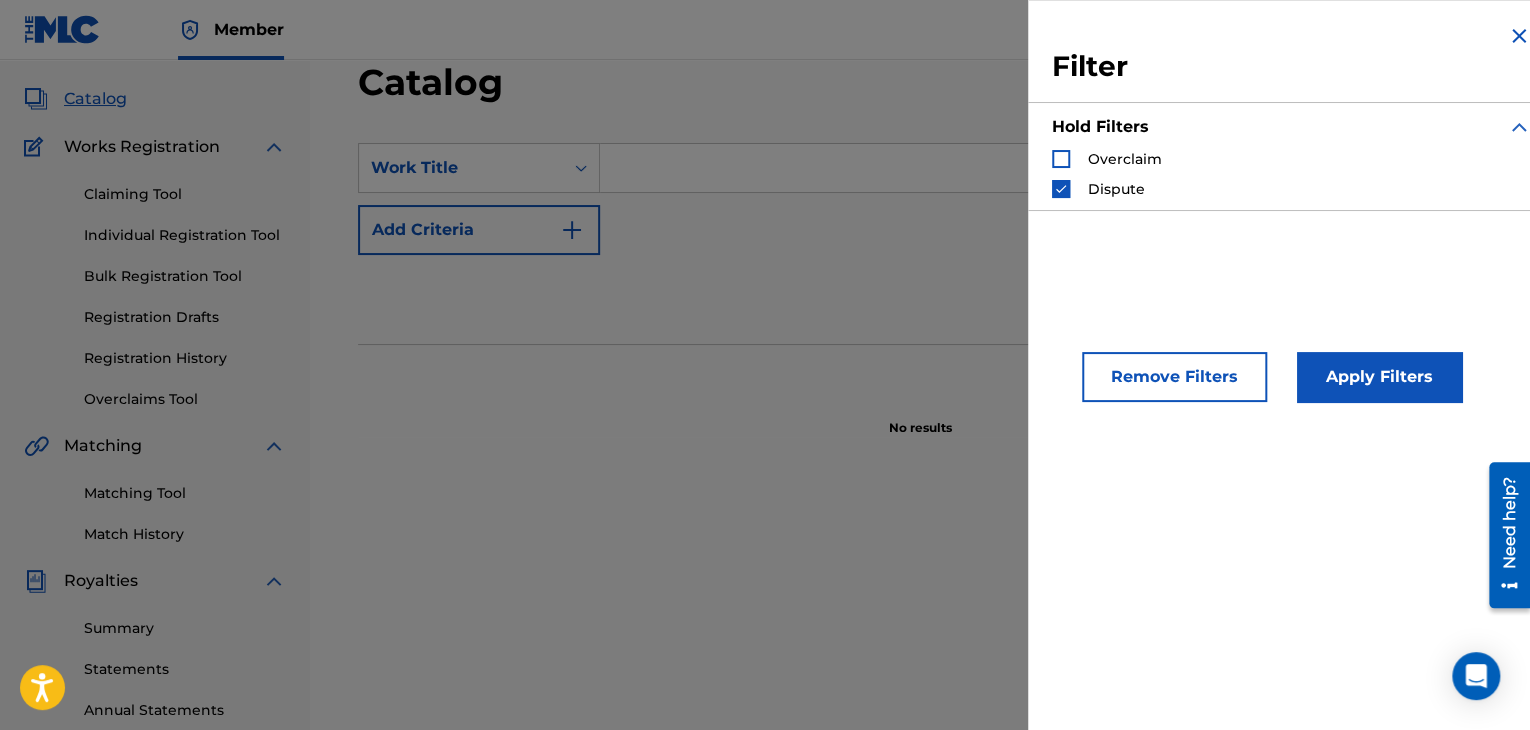 click at bounding box center (1061, 159) 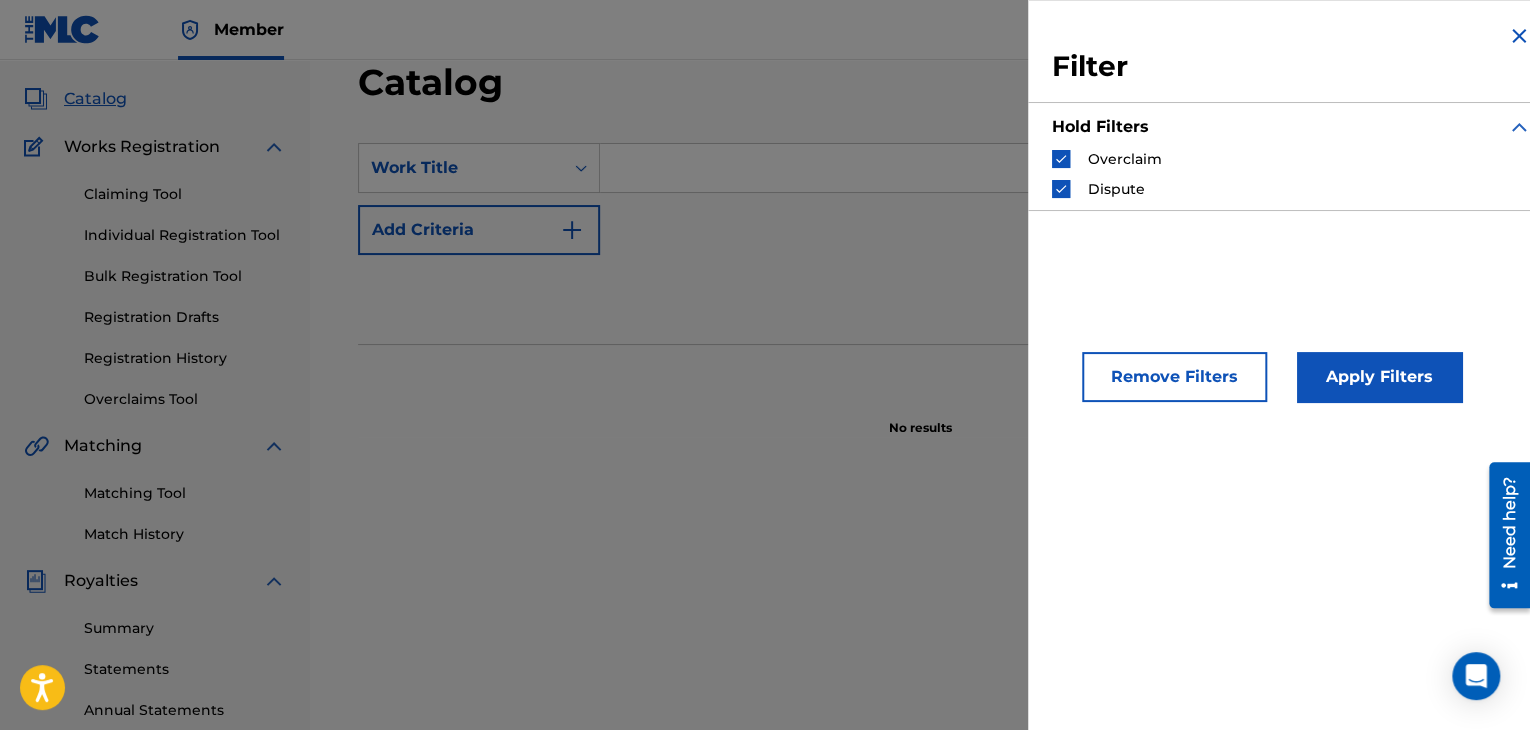 click at bounding box center (1061, 189) 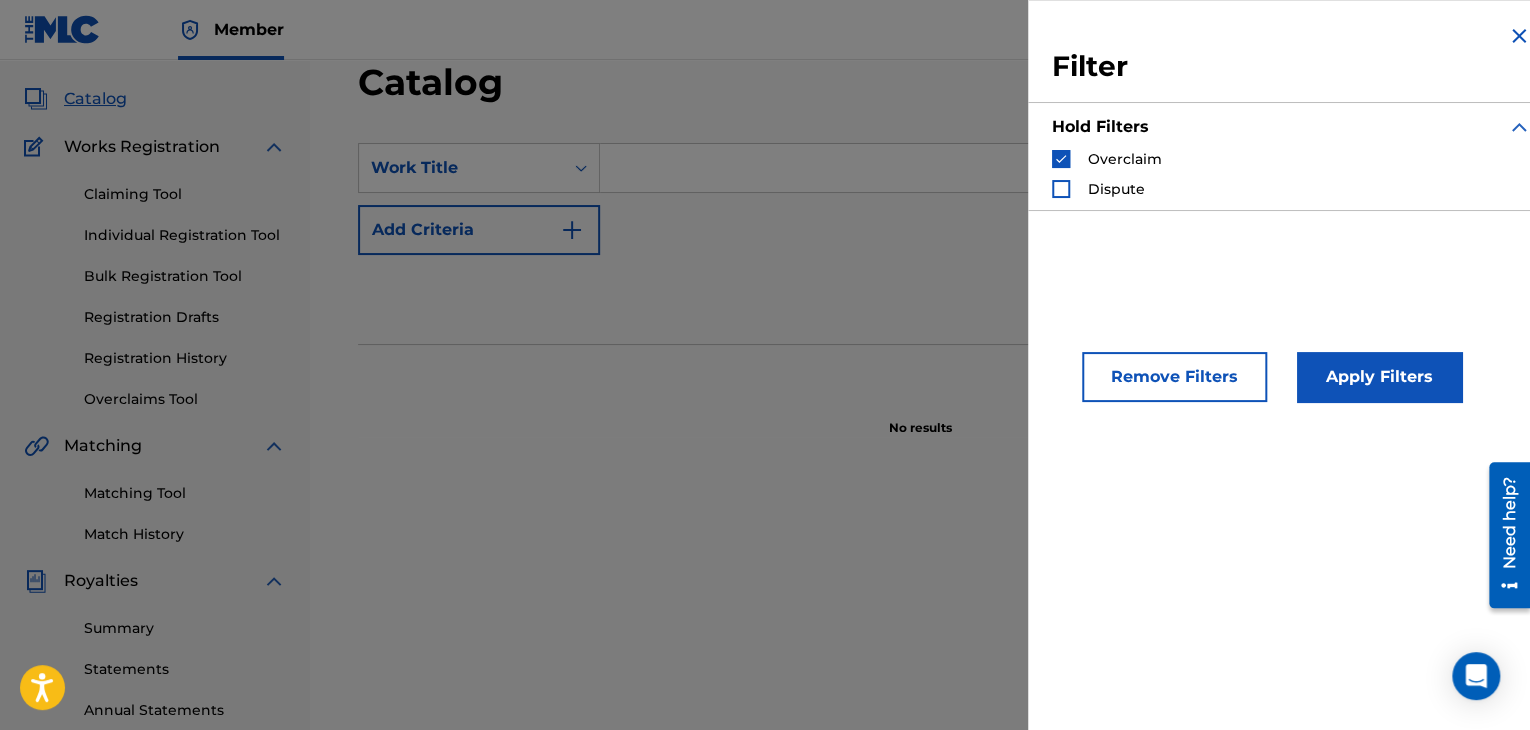 click on "Apply Filters" at bounding box center (1379, 377) 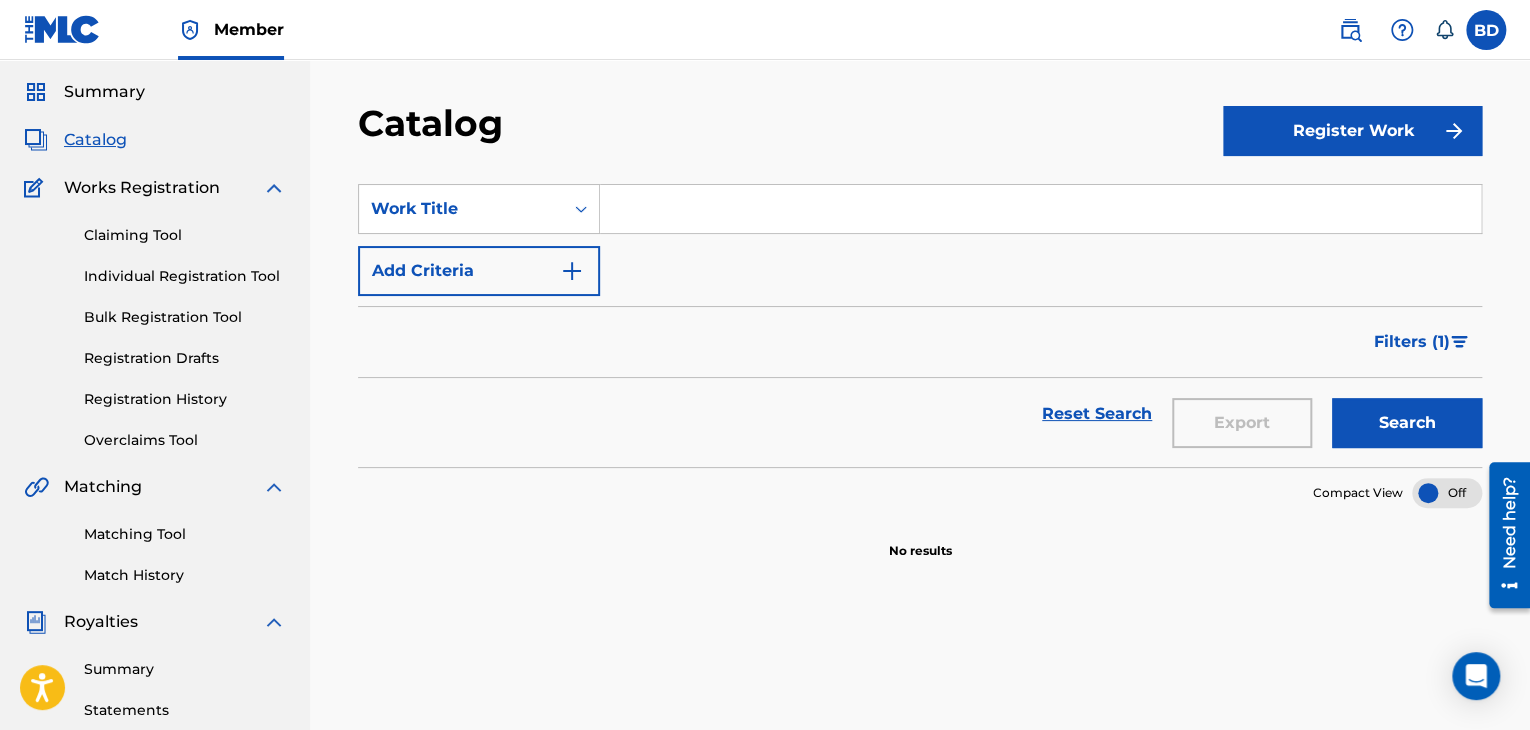 scroll, scrollTop: 0, scrollLeft: 0, axis: both 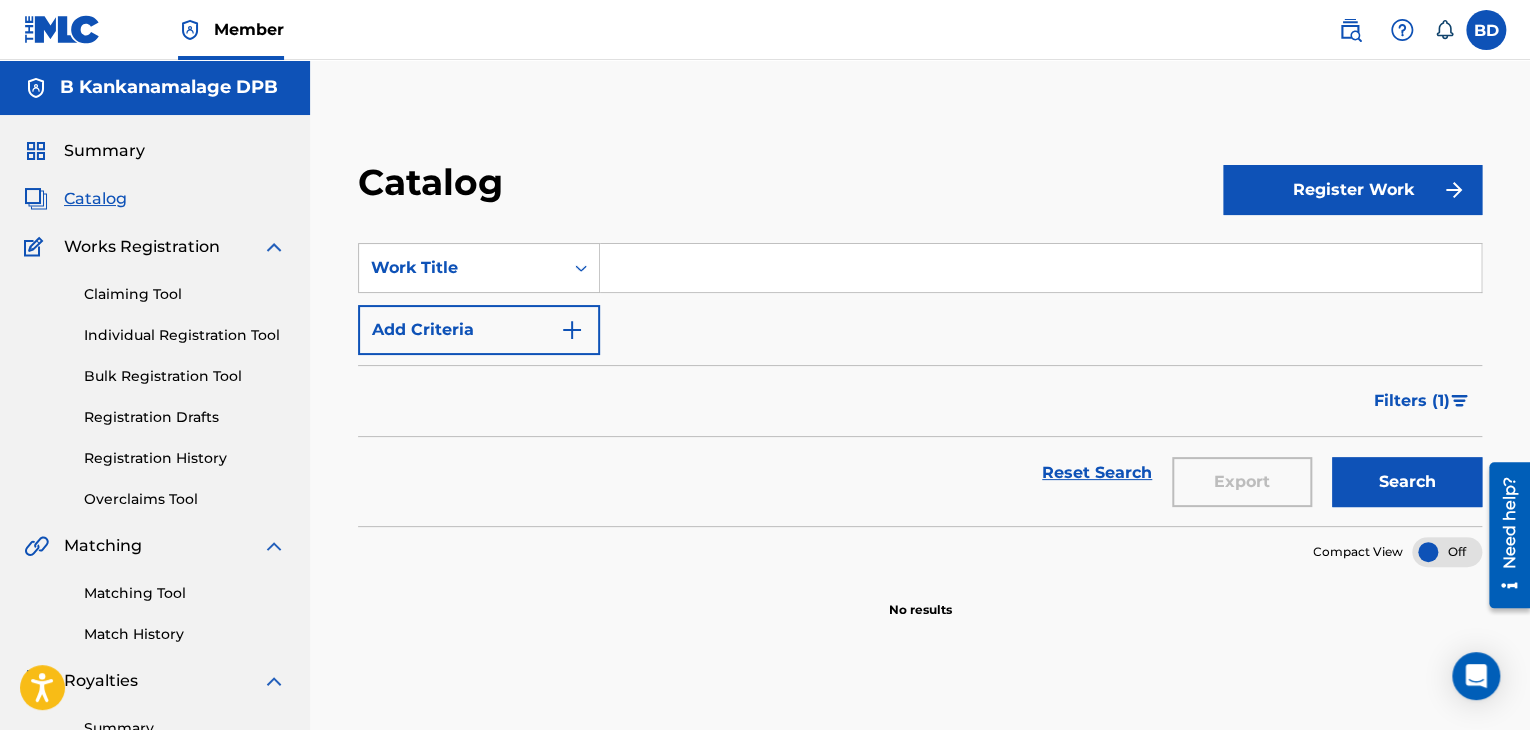 click on "Catalog" at bounding box center [95, 199] 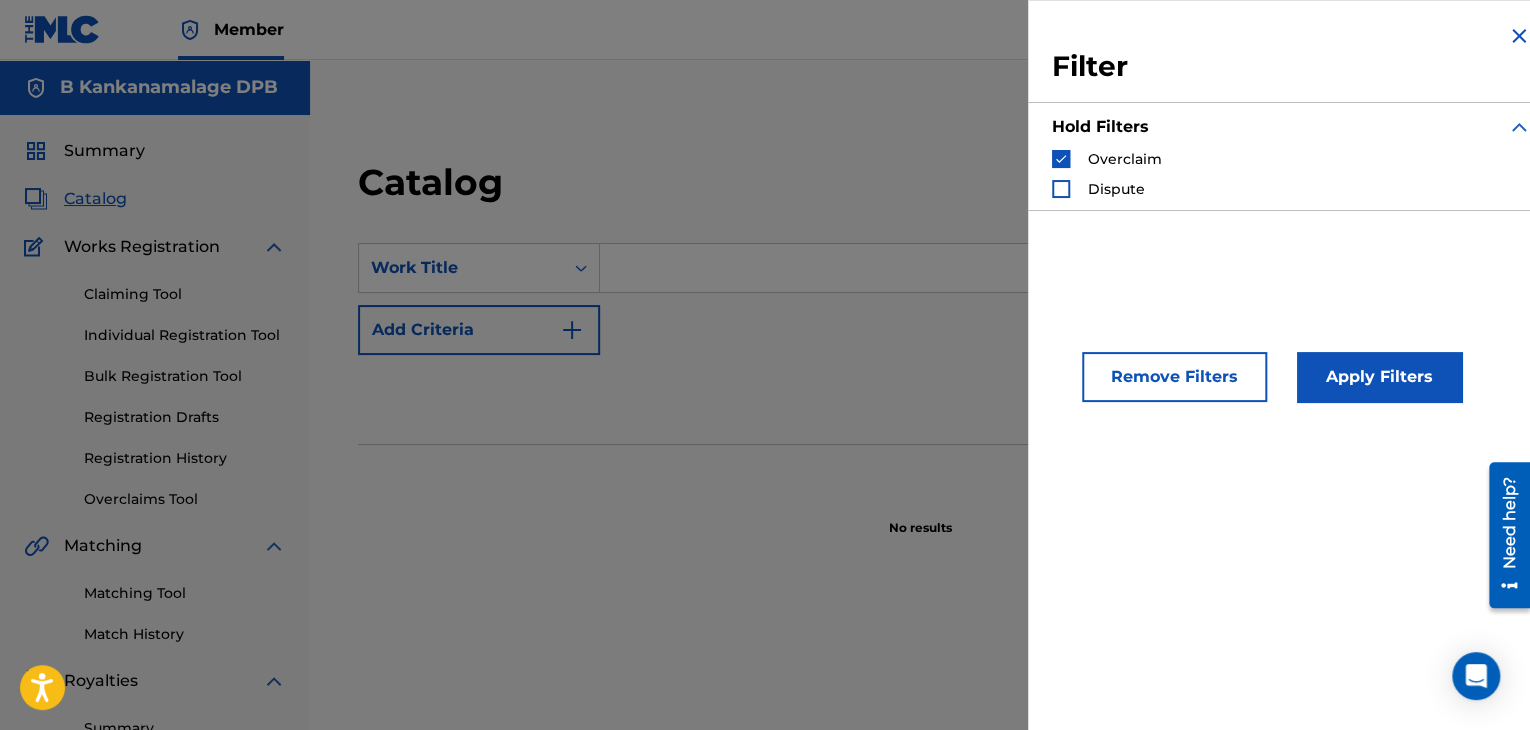 drag, startPoint x: 1060, startPoint y: 149, endPoint x: 1074, endPoint y: 161, distance: 18.439089 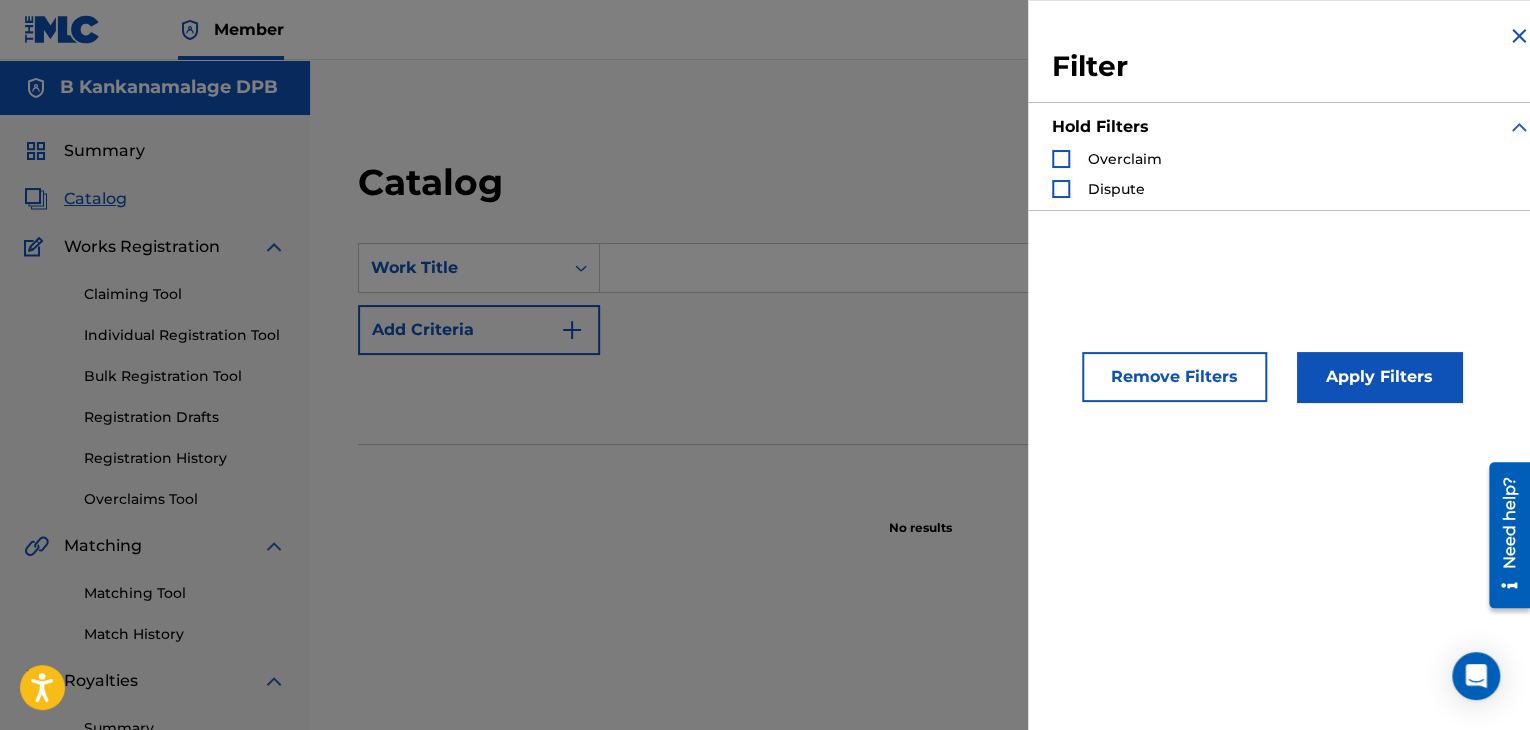 click on "Apply Filters" at bounding box center [1379, 377] 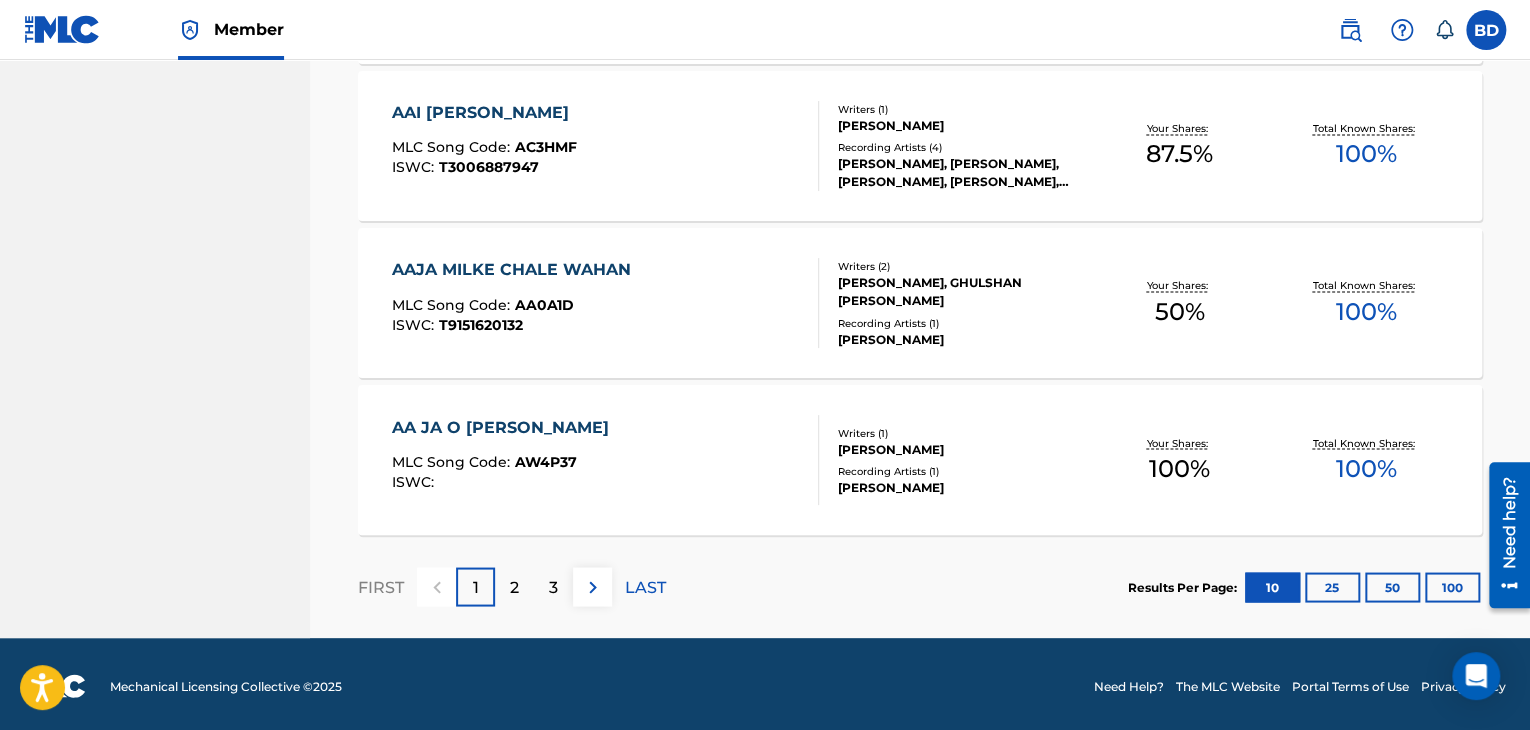 scroll, scrollTop: 1608, scrollLeft: 0, axis: vertical 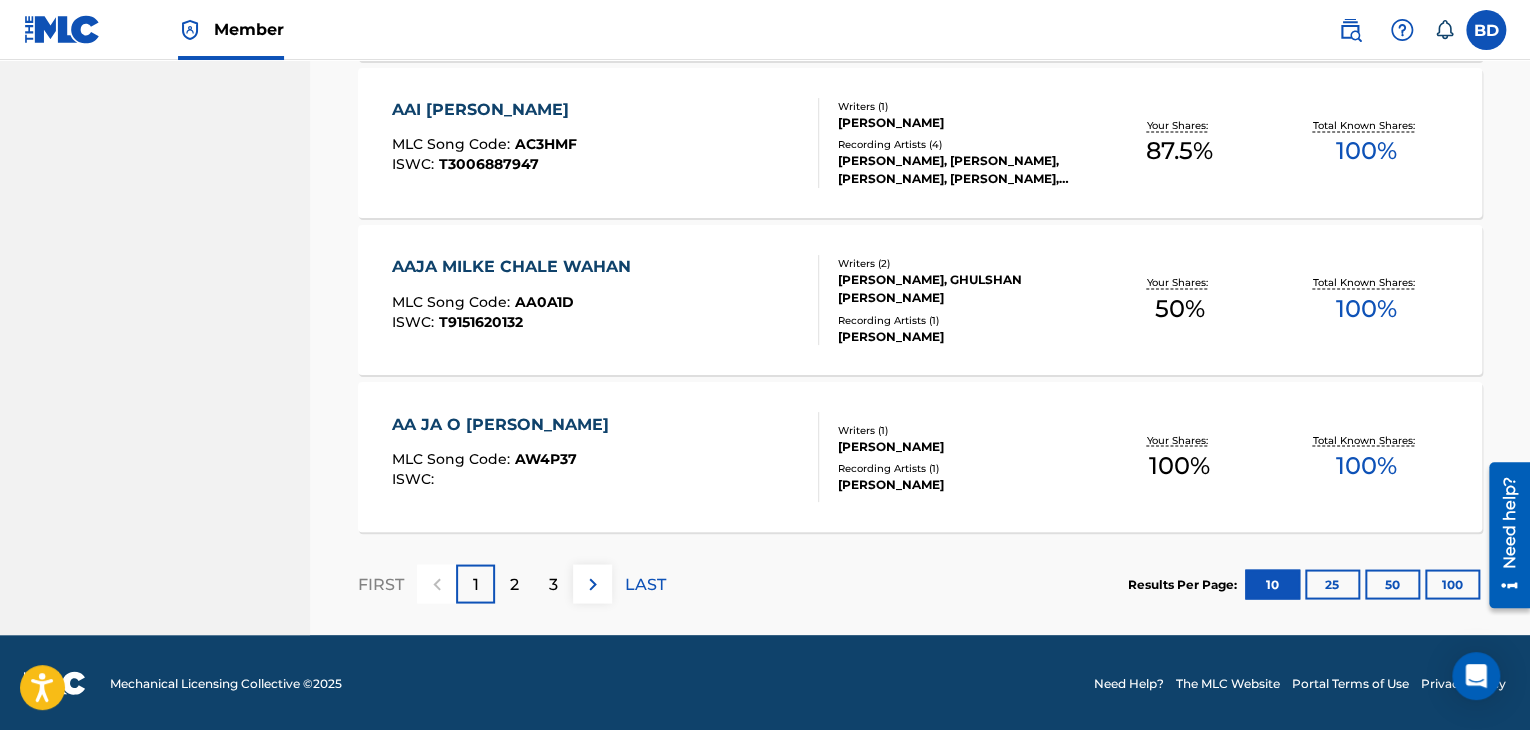 click on "AAJA MILKE CHALE WAHAN MLC Song Code : AA0A1D ISWC : T9151620132" at bounding box center [605, 300] 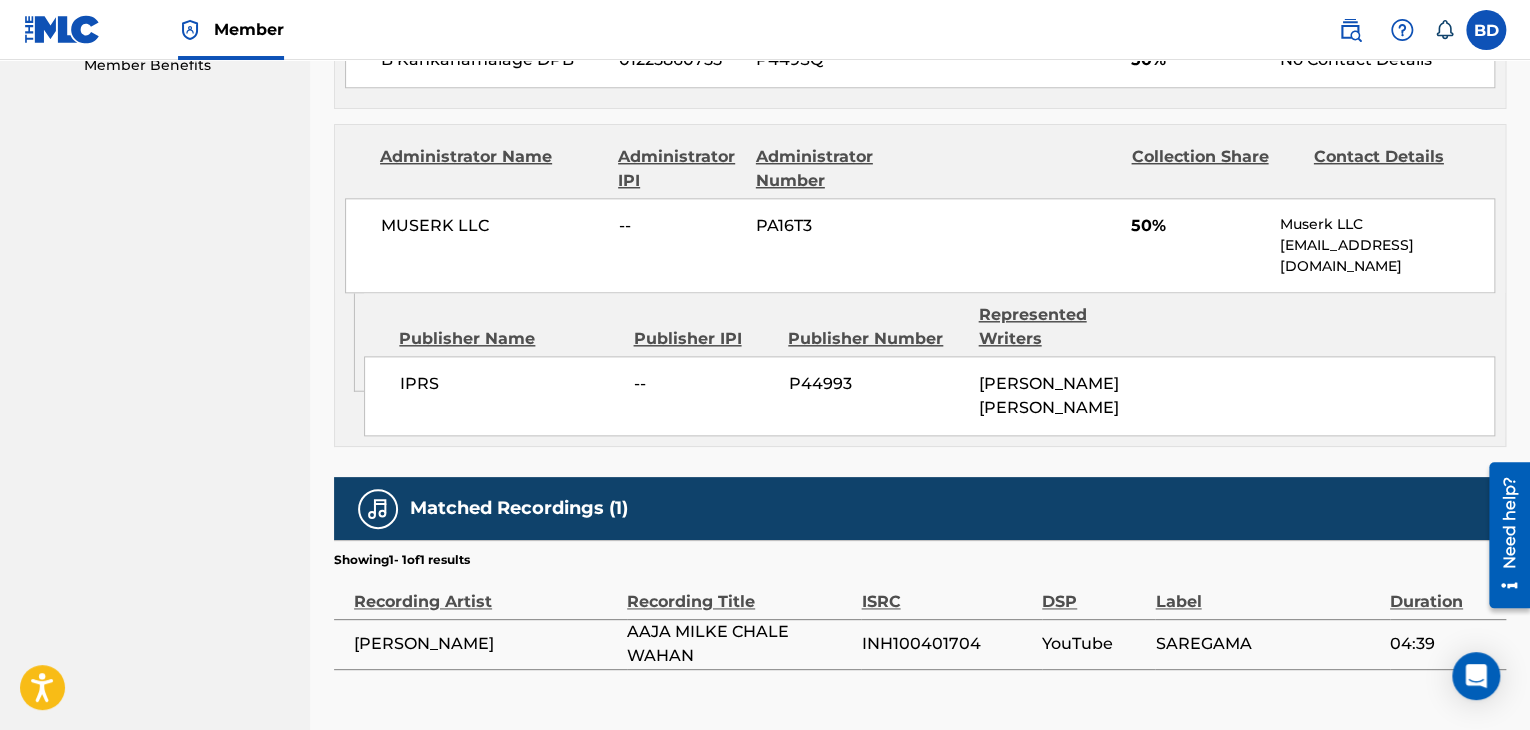 scroll, scrollTop: 1011, scrollLeft: 0, axis: vertical 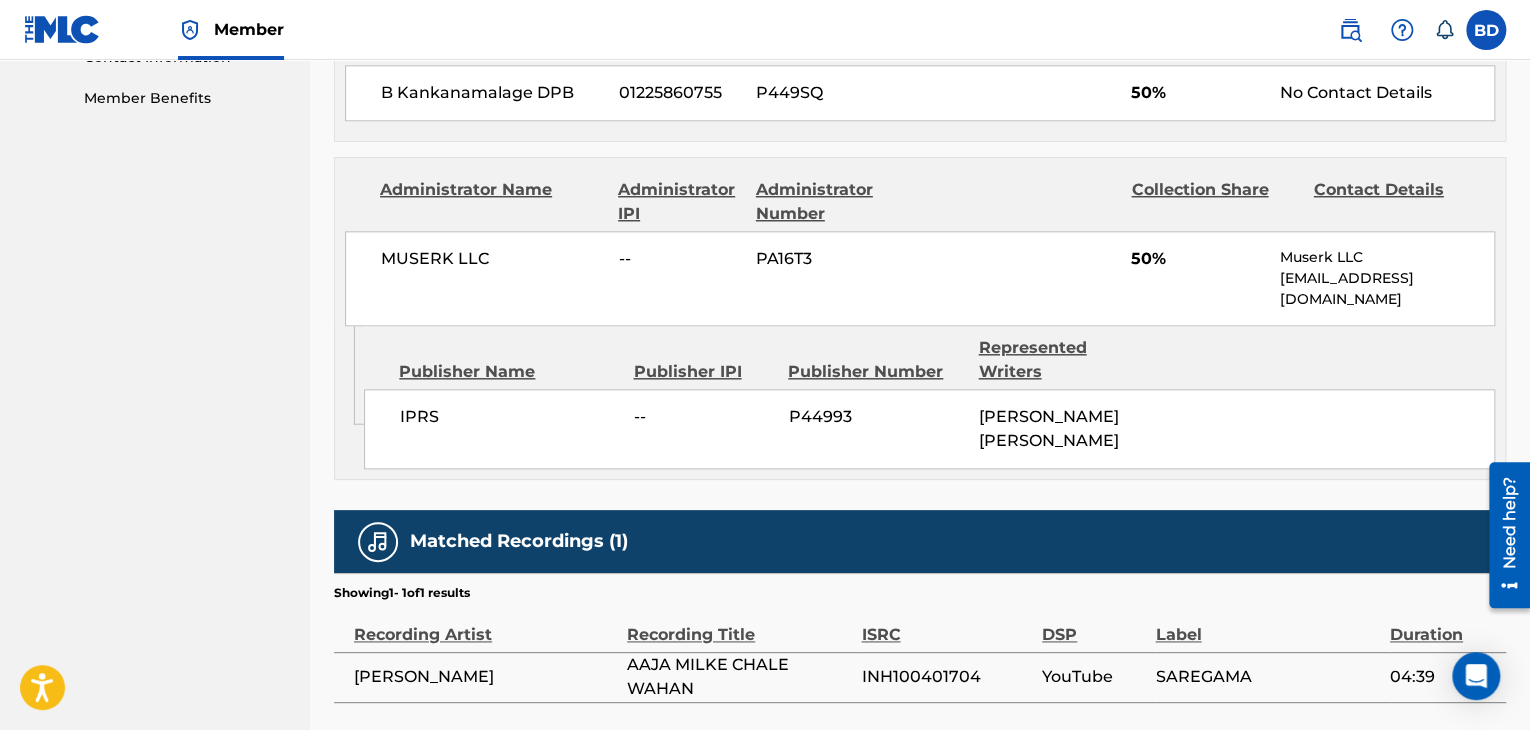 click at bounding box center [62, 29] 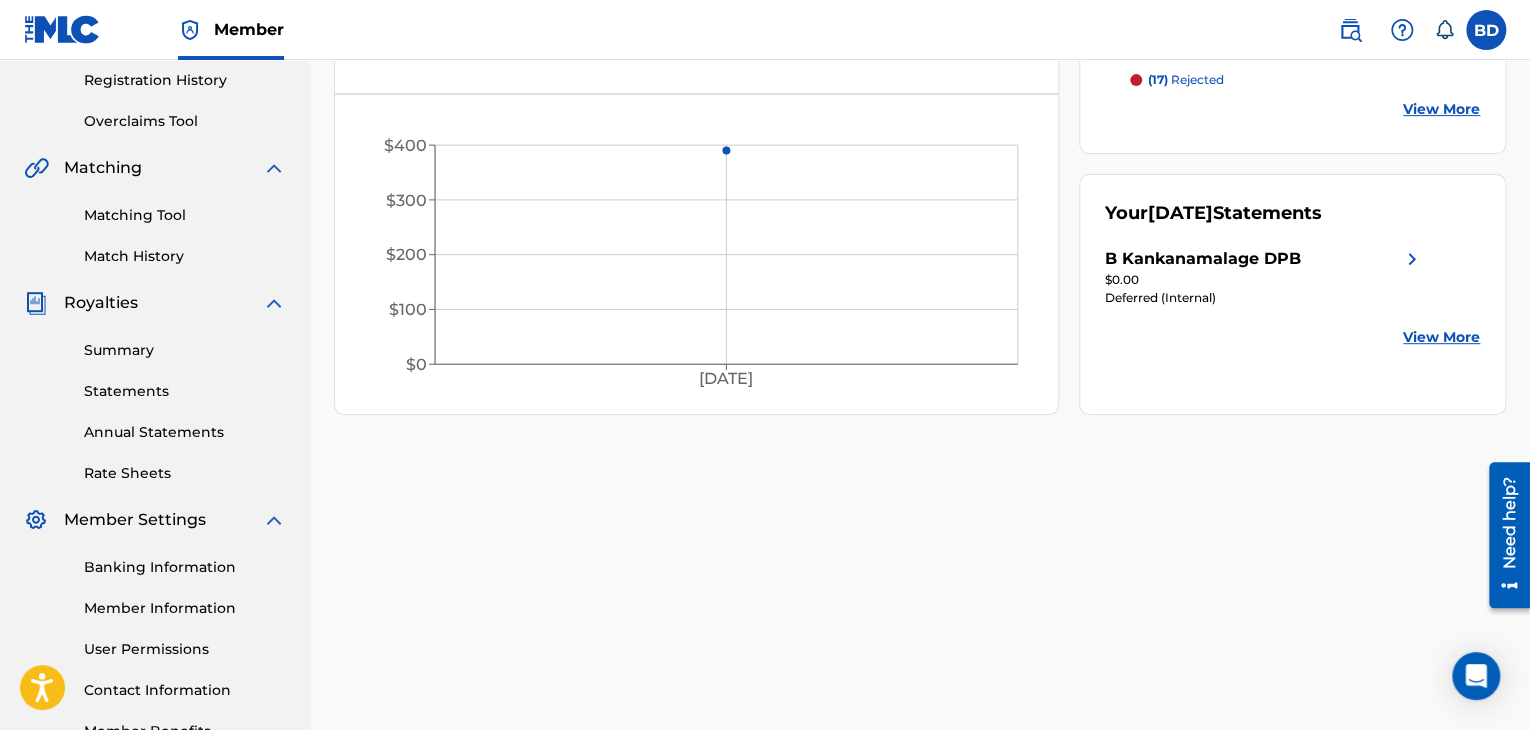 scroll, scrollTop: 400, scrollLeft: 0, axis: vertical 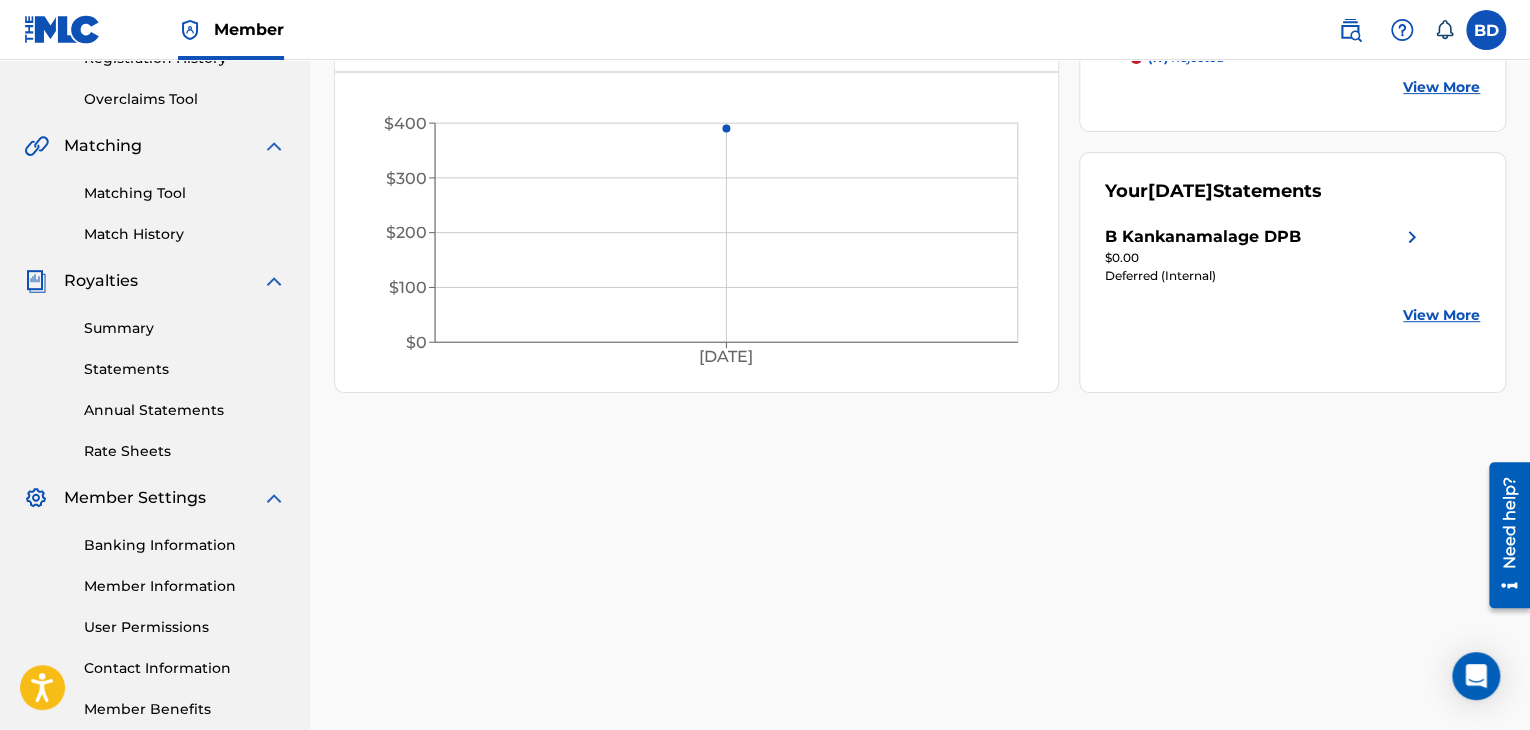 click on "Summary" at bounding box center (185, 328) 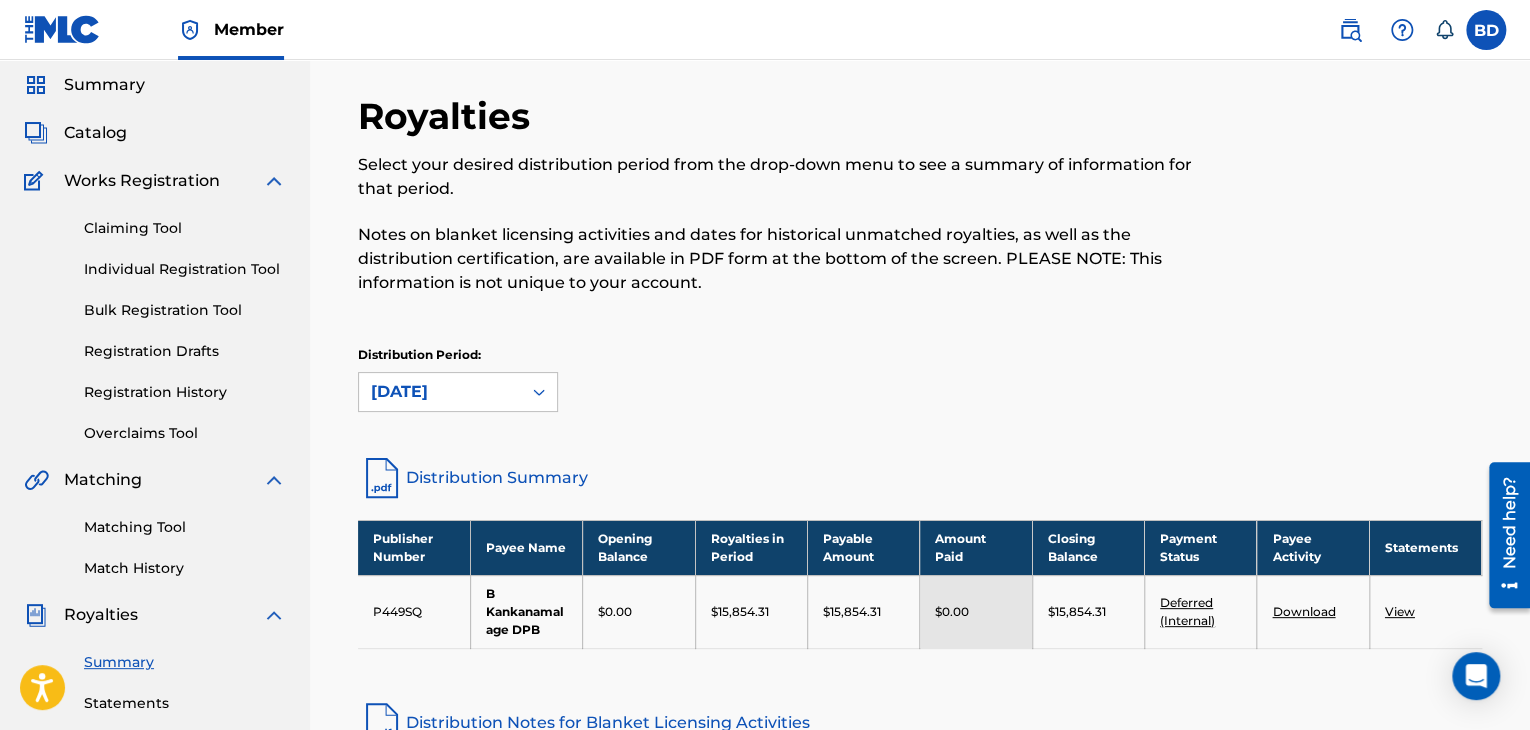 scroll, scrollTop: 100, scrollLeft: 0, axis: vertical 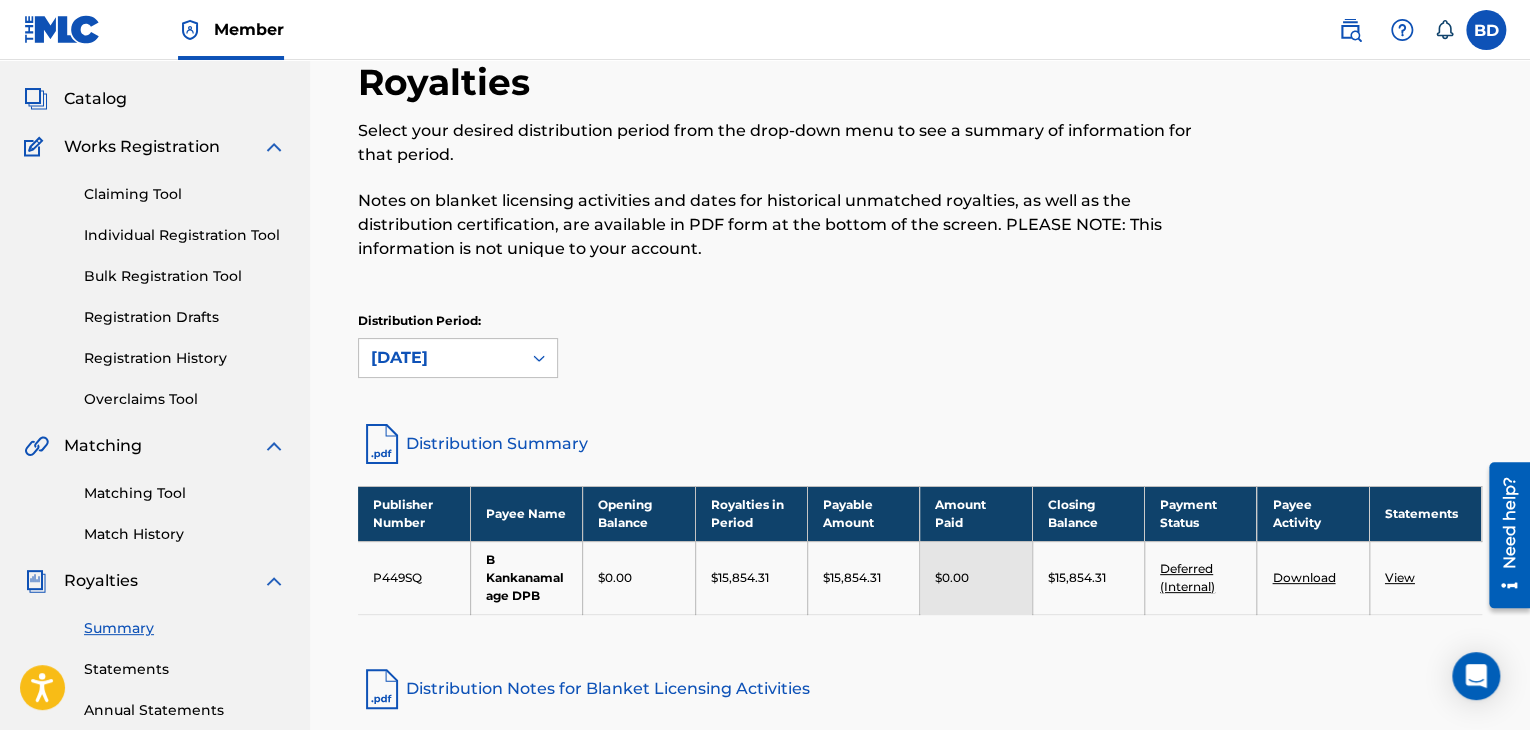 click on "Deferred (Internal)" at bounding box center (1187, 577) 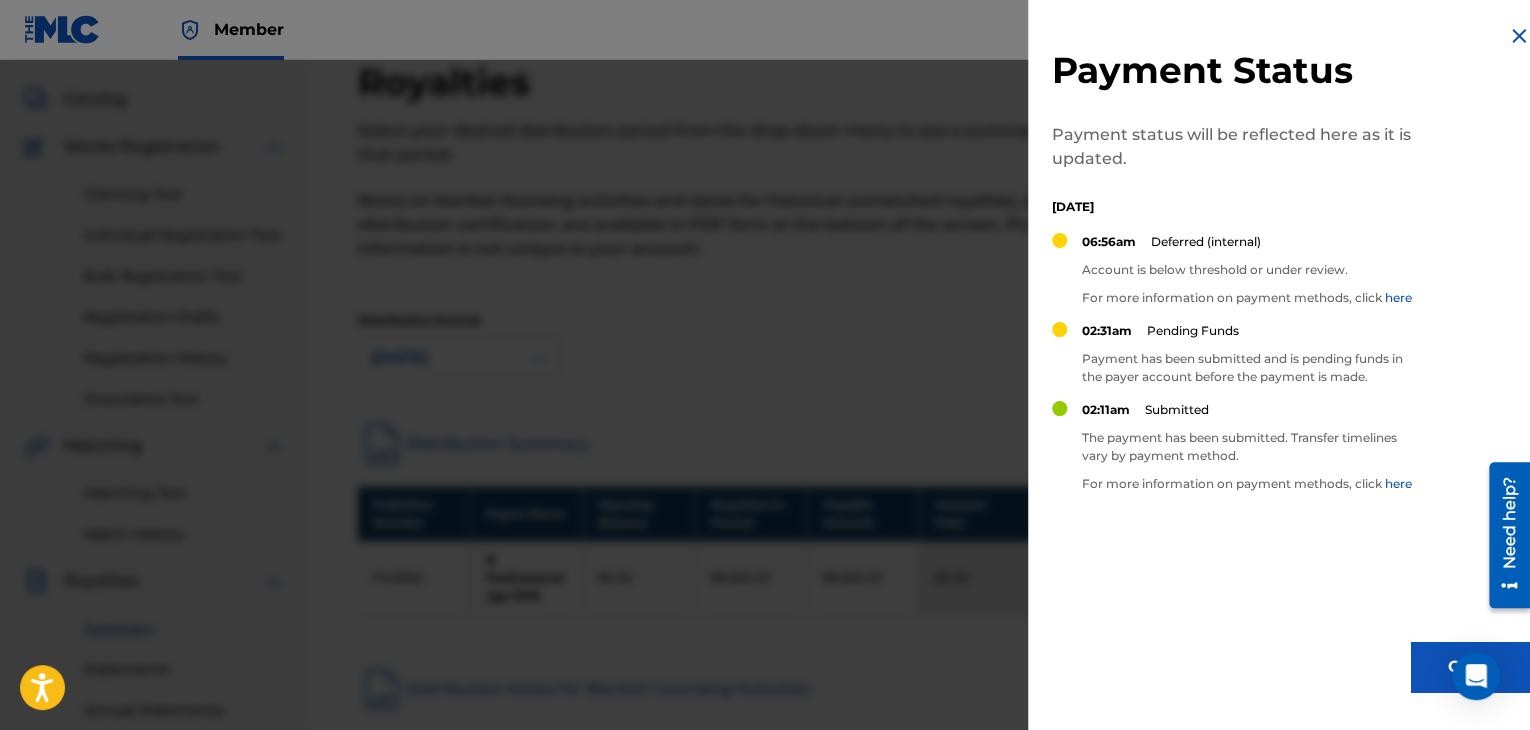 click at bounding box center [765, 425] 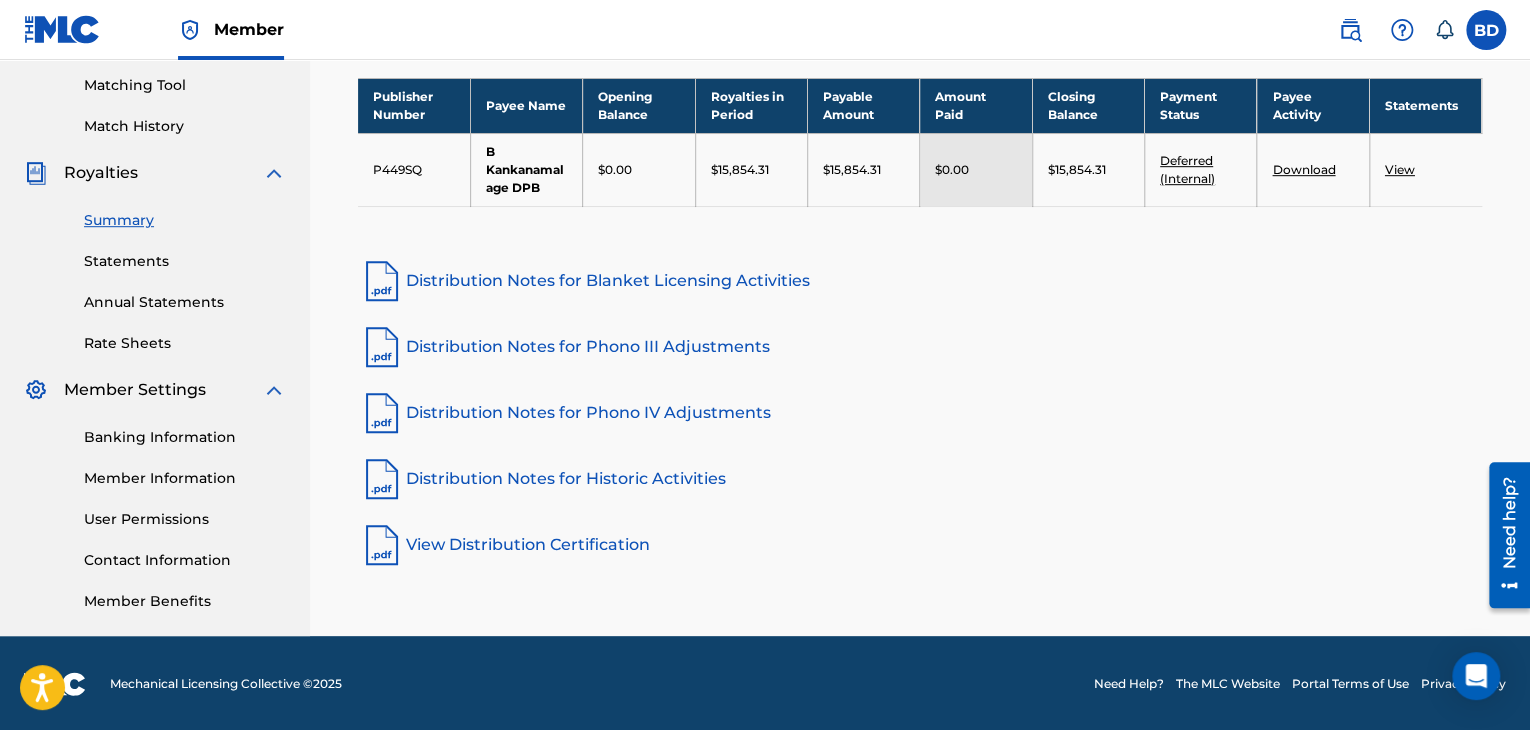 scroll, scrollTop: 510, scrollLeft: 0, axis: vertical 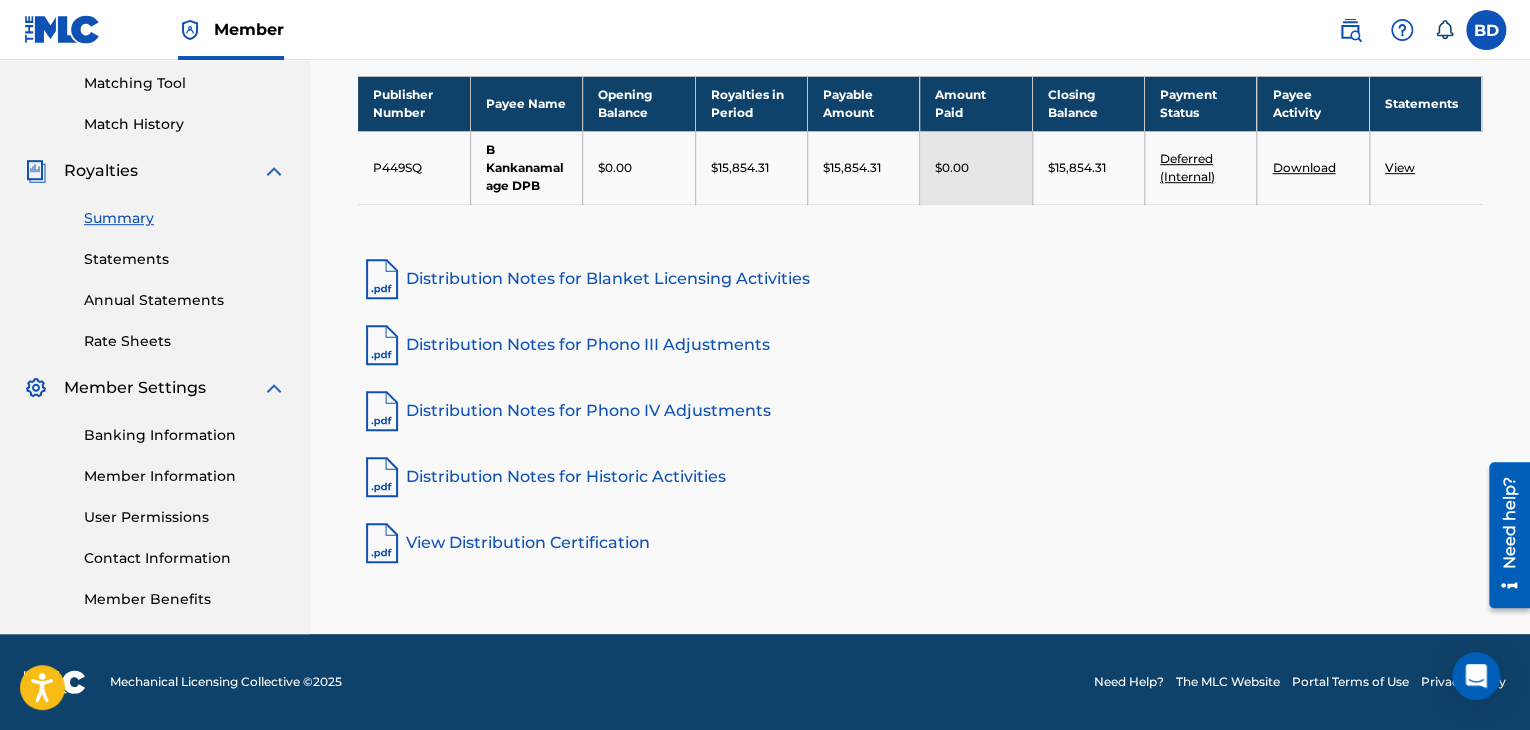 click on "Need Help?" at bounding box center (1129, 682) 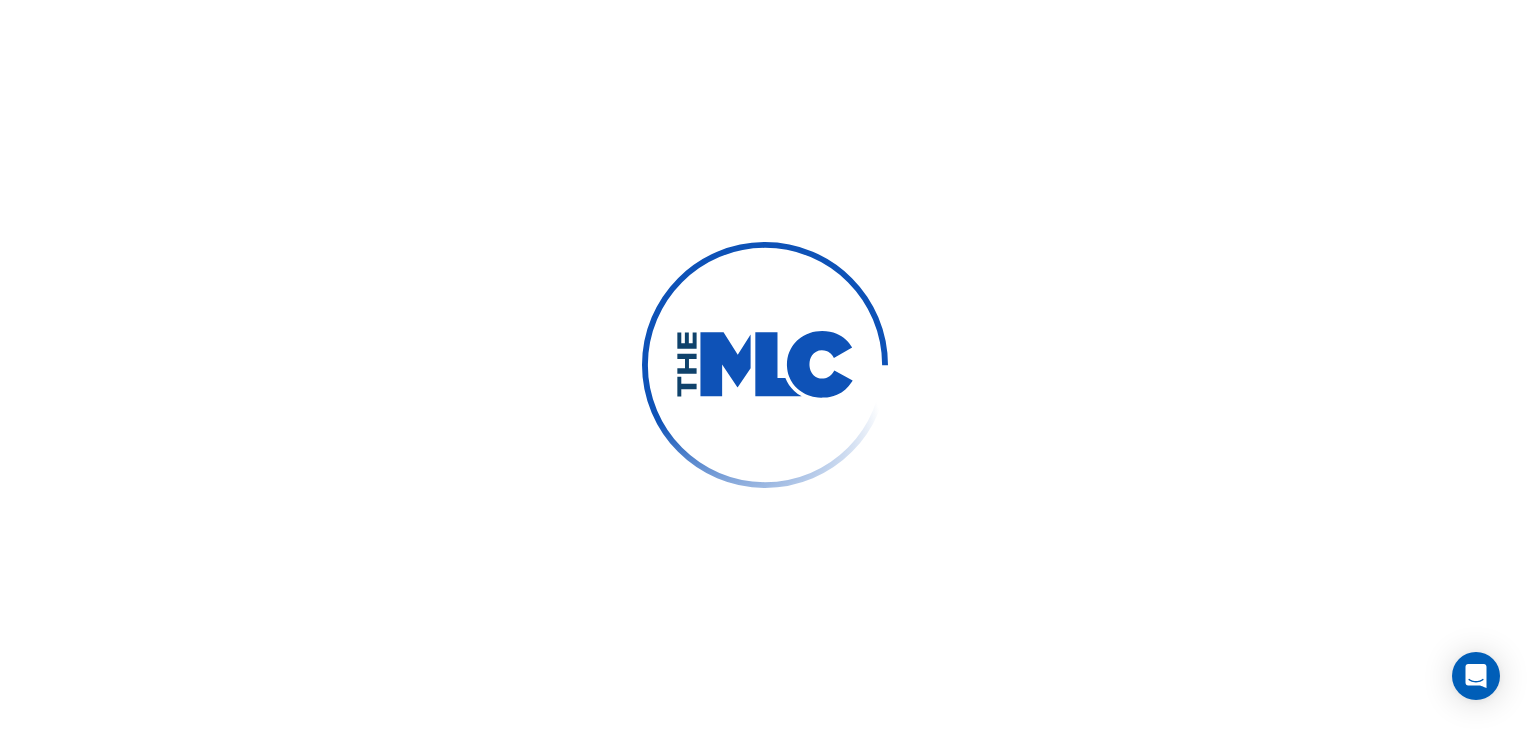 scroll, scrollTop: 0, scrollLeft: 0, axis: both 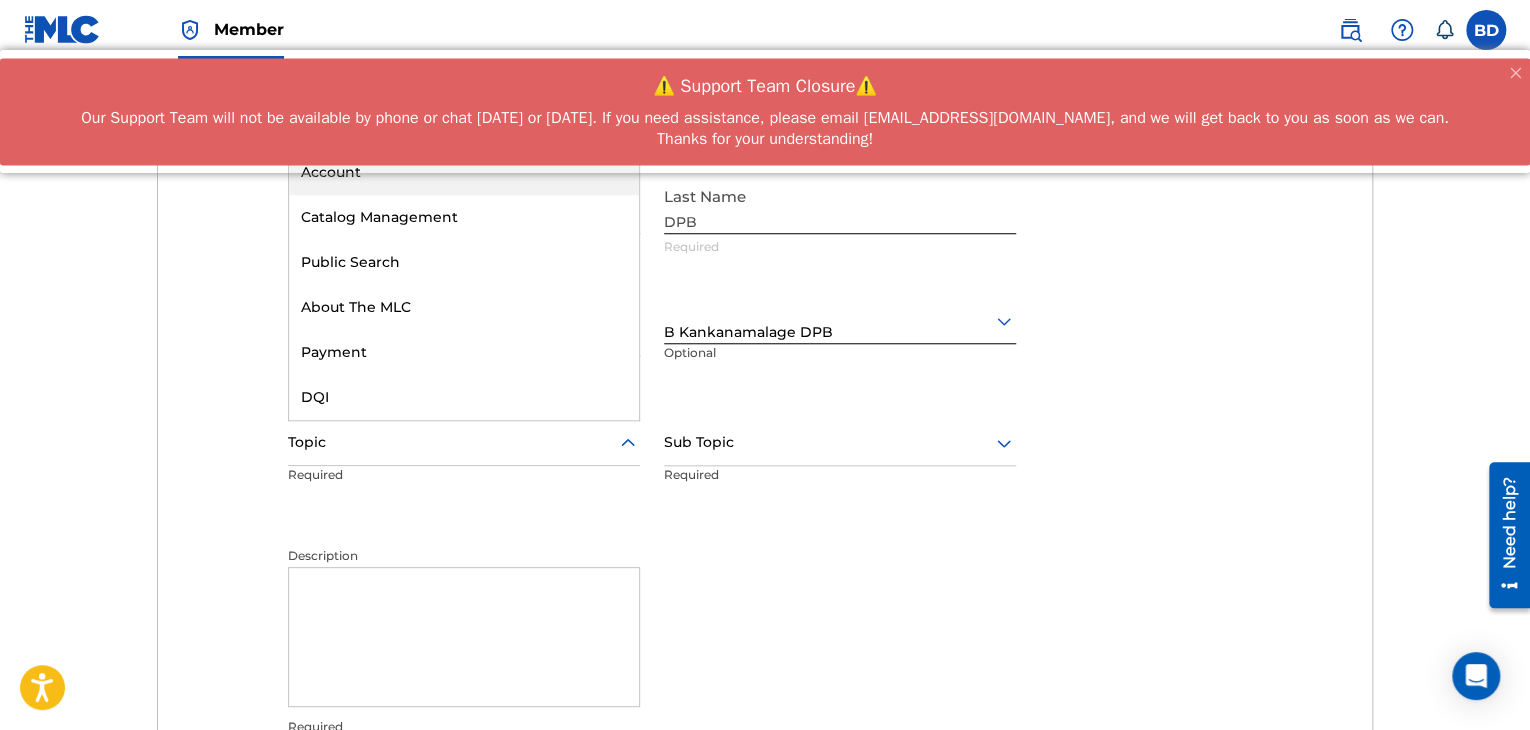 click at bounding box center (464, 442) 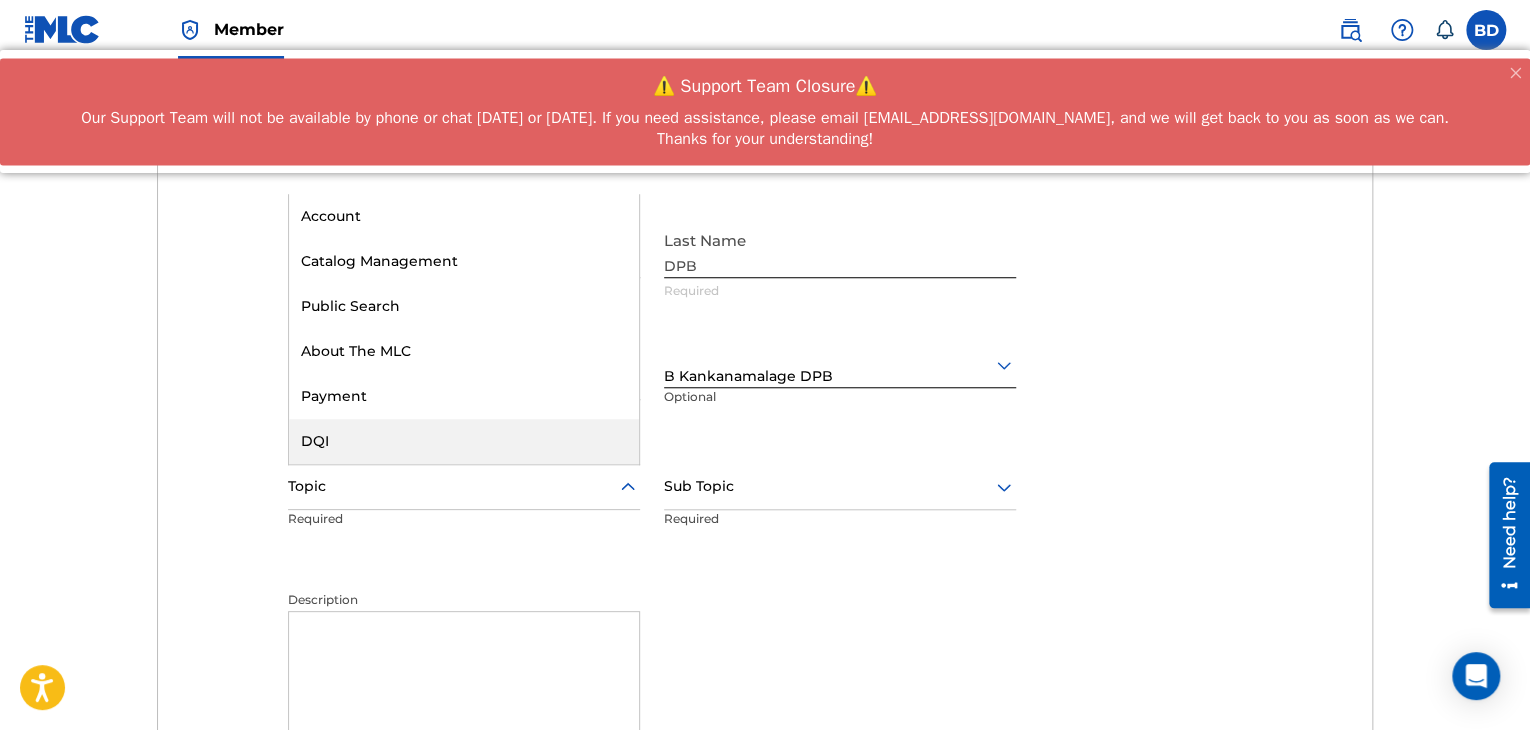 scroll, scrollTop: 700, scrollLeft: 0, axis: vertical 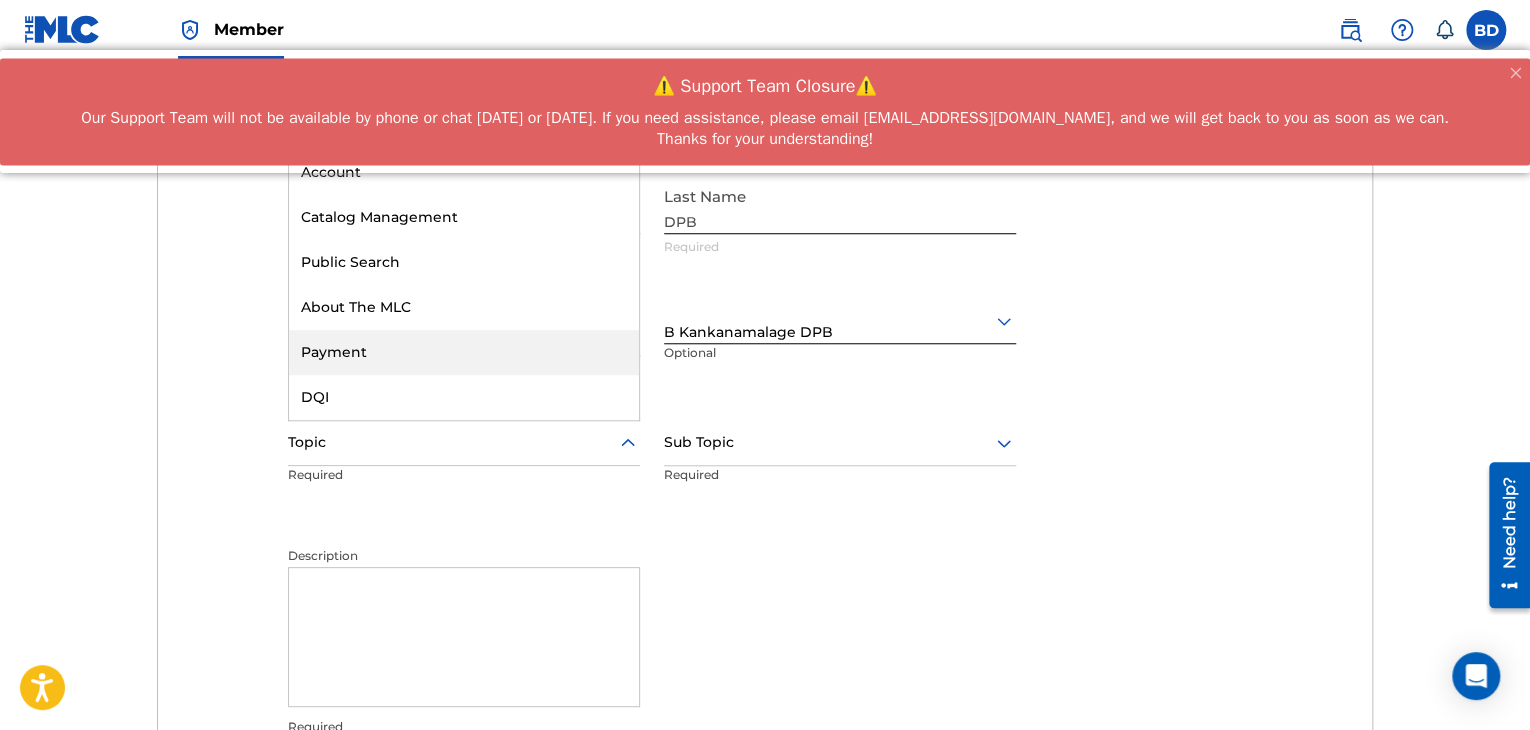 click on "Payment" at bounding box center [464, 352] 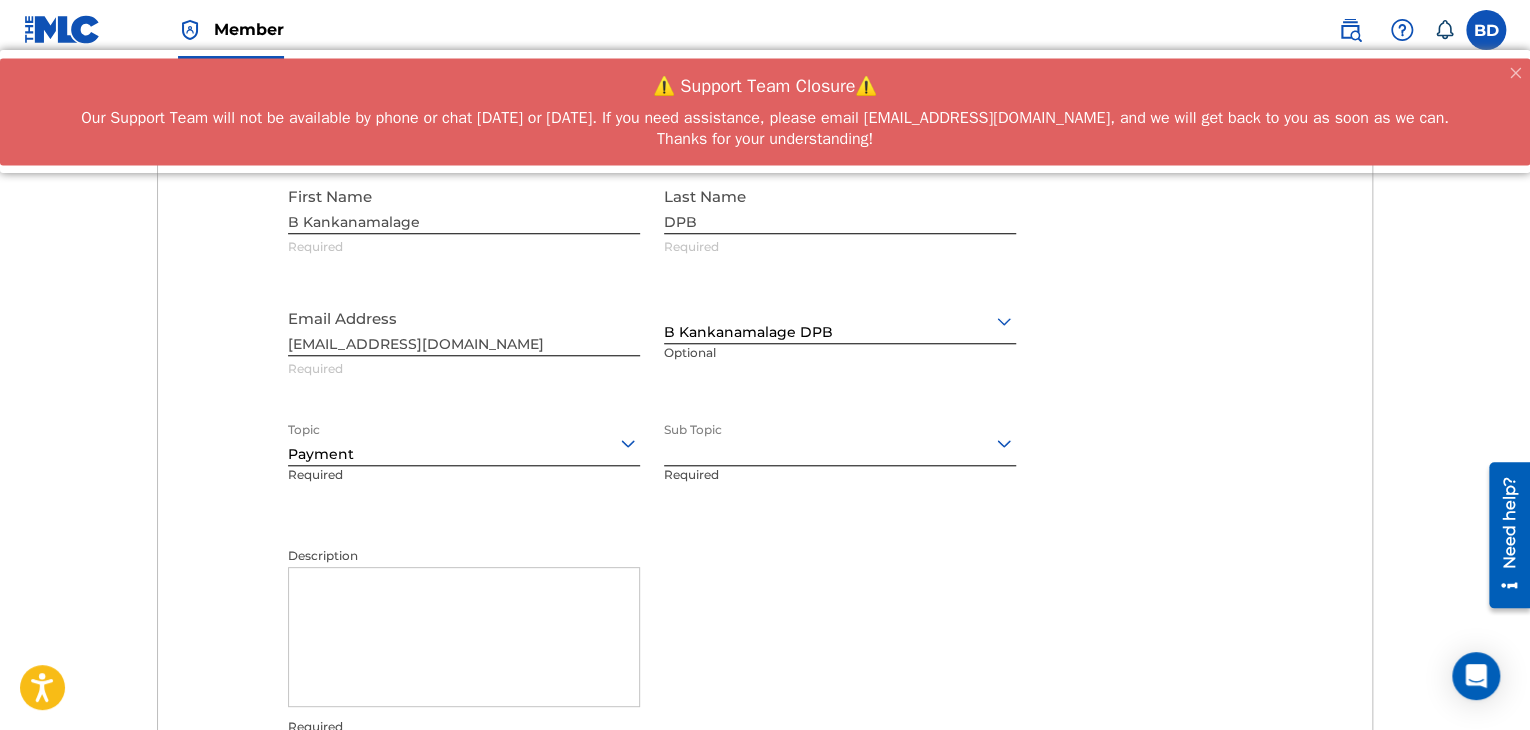 click on "Need Help? You've come to the right place! Check out our   Help Center   or   FAQ page   - the answer you're looking for might be there already! If you need additional help, send us an email, chat, or give us a call. The MLC Support Team is available [DATE]-[DATE], 8am-6pm CT. Visit Help Center Find immediate answers in our help articles. Visit Help Center Chat with us Typical reply time: within seconds Chat with us Call us Talk to a live team member. [PHONE_NUMBER] Submit a request Typical reply time: within hours via email First Name   B Kankanamalage Required Last Name   DPB Required Email Address   [EMAIL_ADDRESS][DOMAIN_NAME] Required B Kankanamalage DPB Optional Topic Payment Required Sub Topic Required Description   Required Submit For any questions related to: Press Inquiries and Interview Requests:  [EMAIL_ADDRESS][DOMAIN_NAME]  Monthly Usage Reporting:  [EMAIL_ADDRESS][DOMAIN_NAME]  Royalties or Assessment Payments:  [EMAIL_ADDRESS][DOMAIN_NAME]  Marketing:  [EMAIL_ADDRESS][DOMAIN_NAME]  International Relations:" at bounding box center (765, 309) 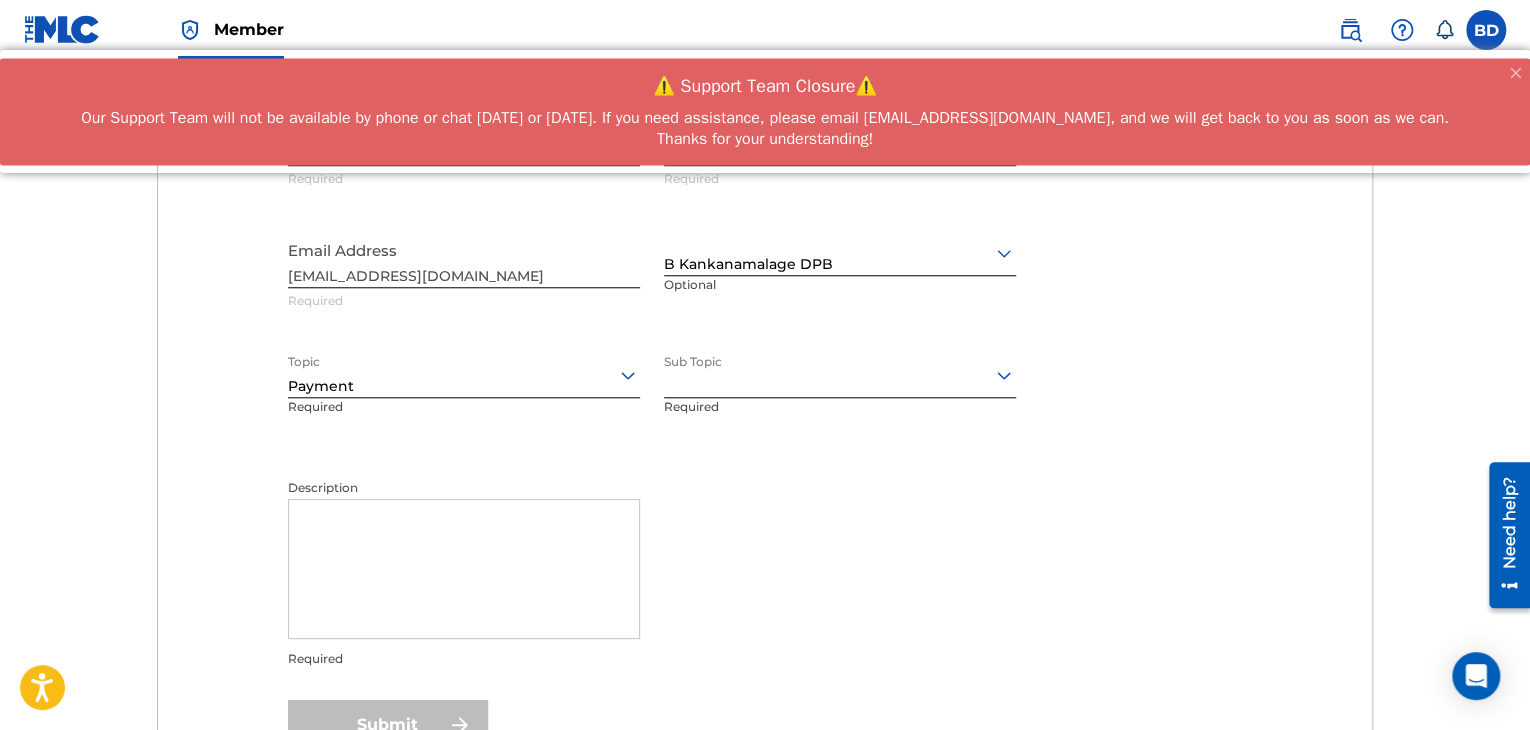 scroll, scrollTop: 800, scrollLeft: 0, axis: vertical 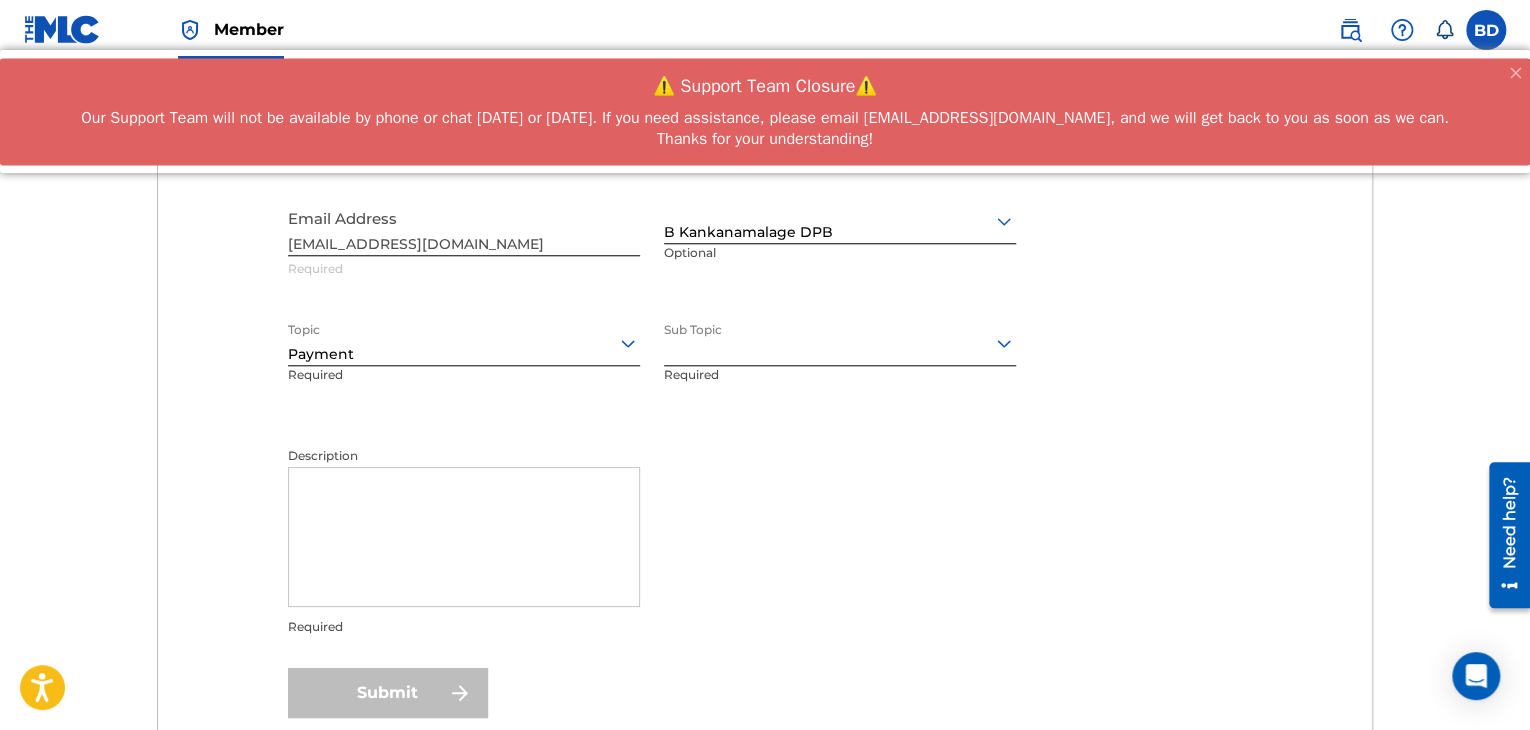click at bounding box center (840, 342) 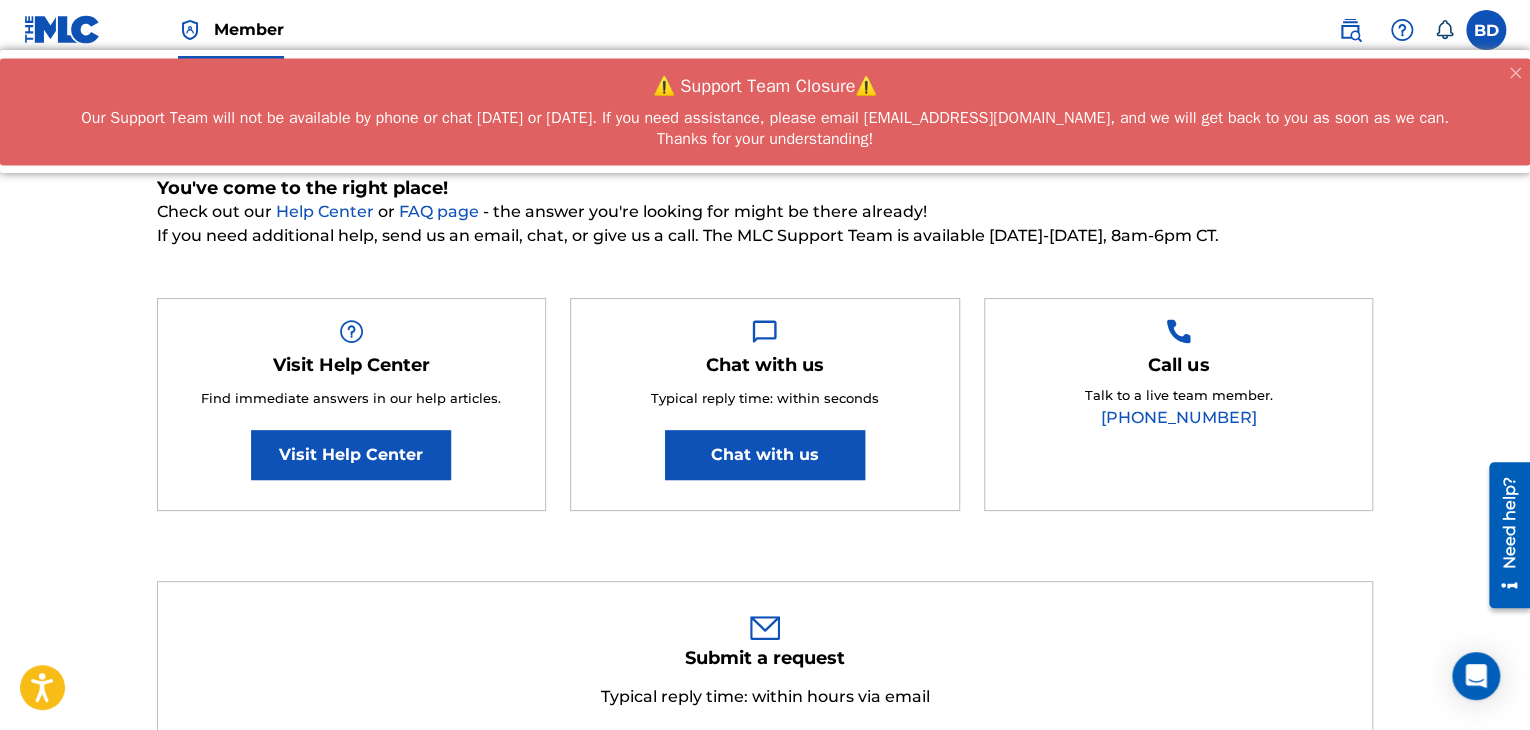 scroll, scrollTop: 100, scrollLeft: 0, axis: vertical 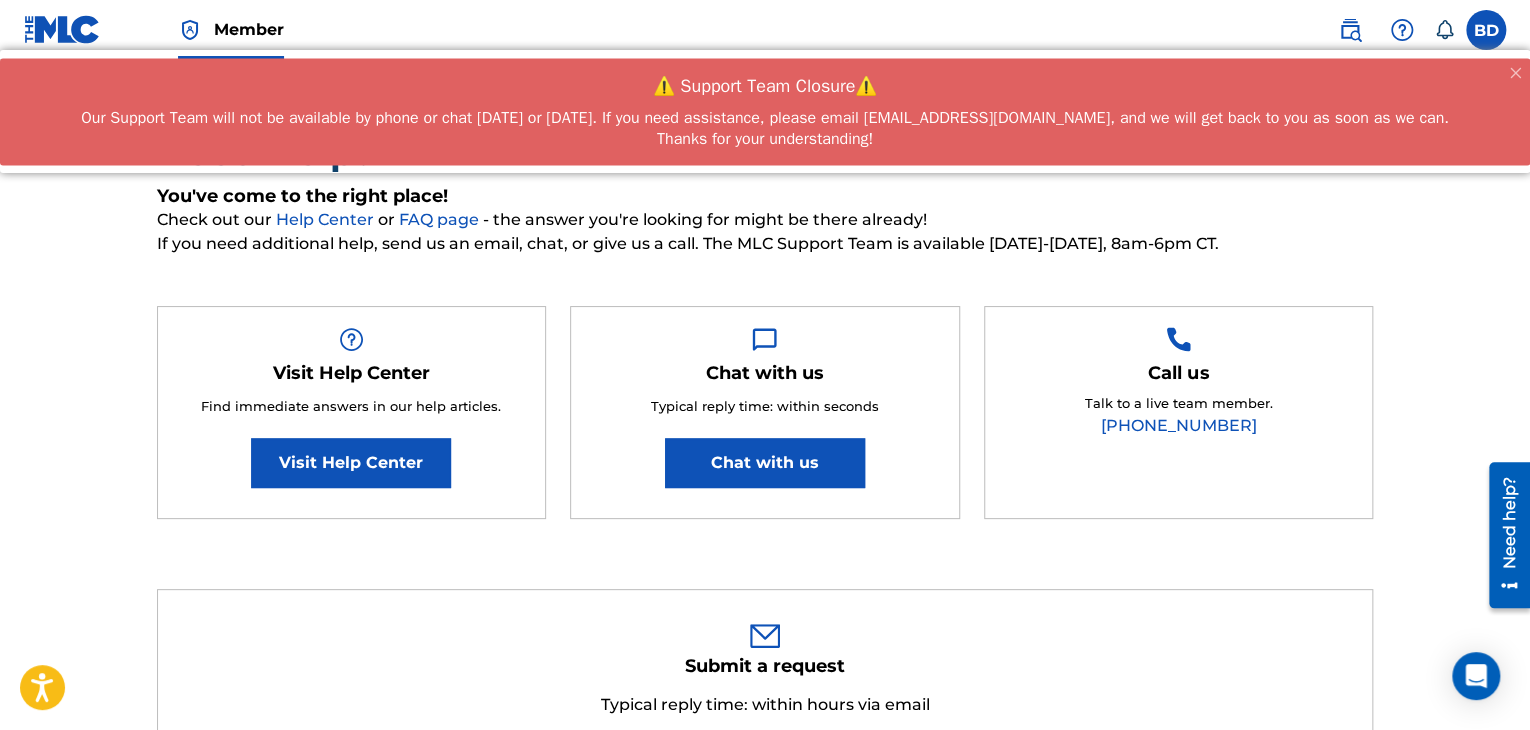 click on "Visit Help Center" at bounding box center (351, 463) 